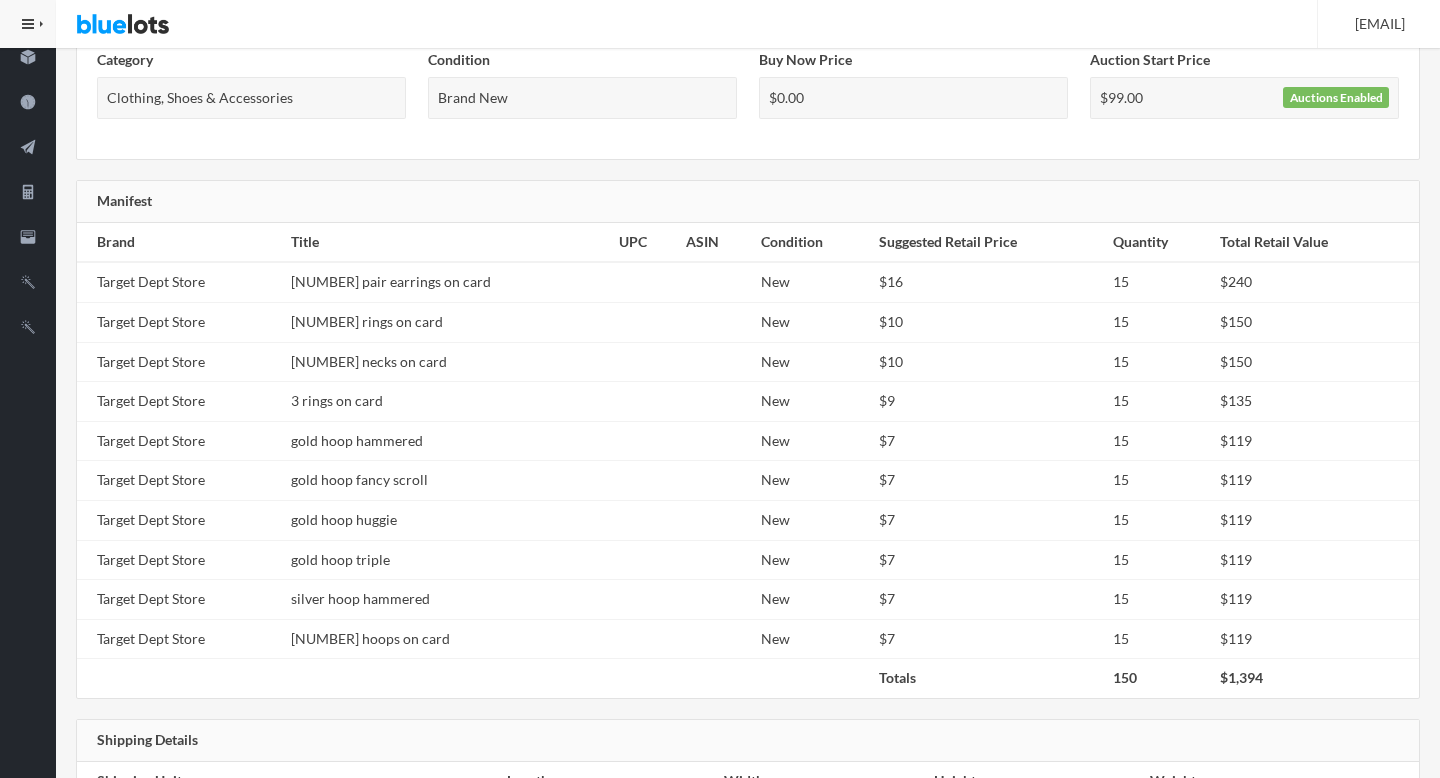 scroll, scrollTop: 0, scrollLeft: 0, axis: both 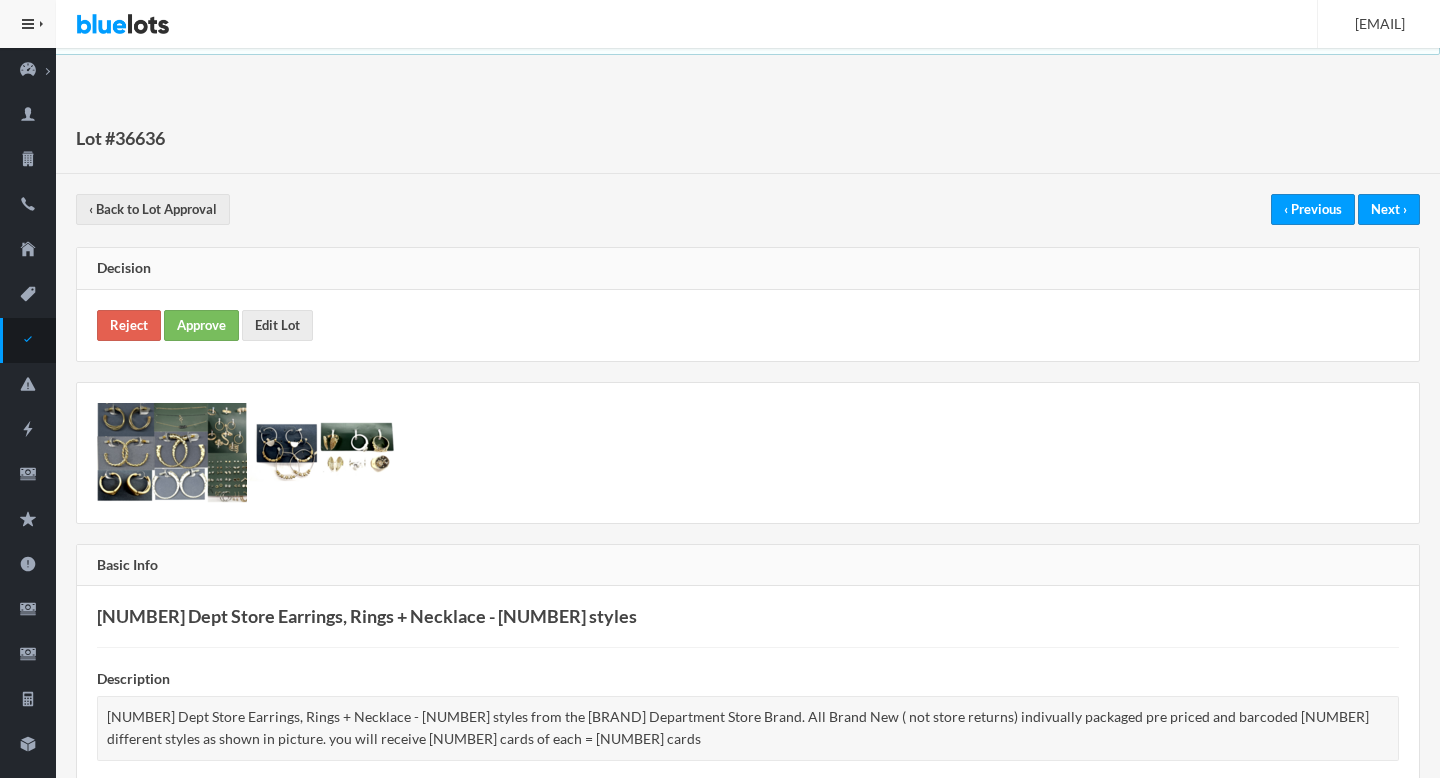 click on "Reject
Approve
Edit Lot" at bounding box center (748, 325) 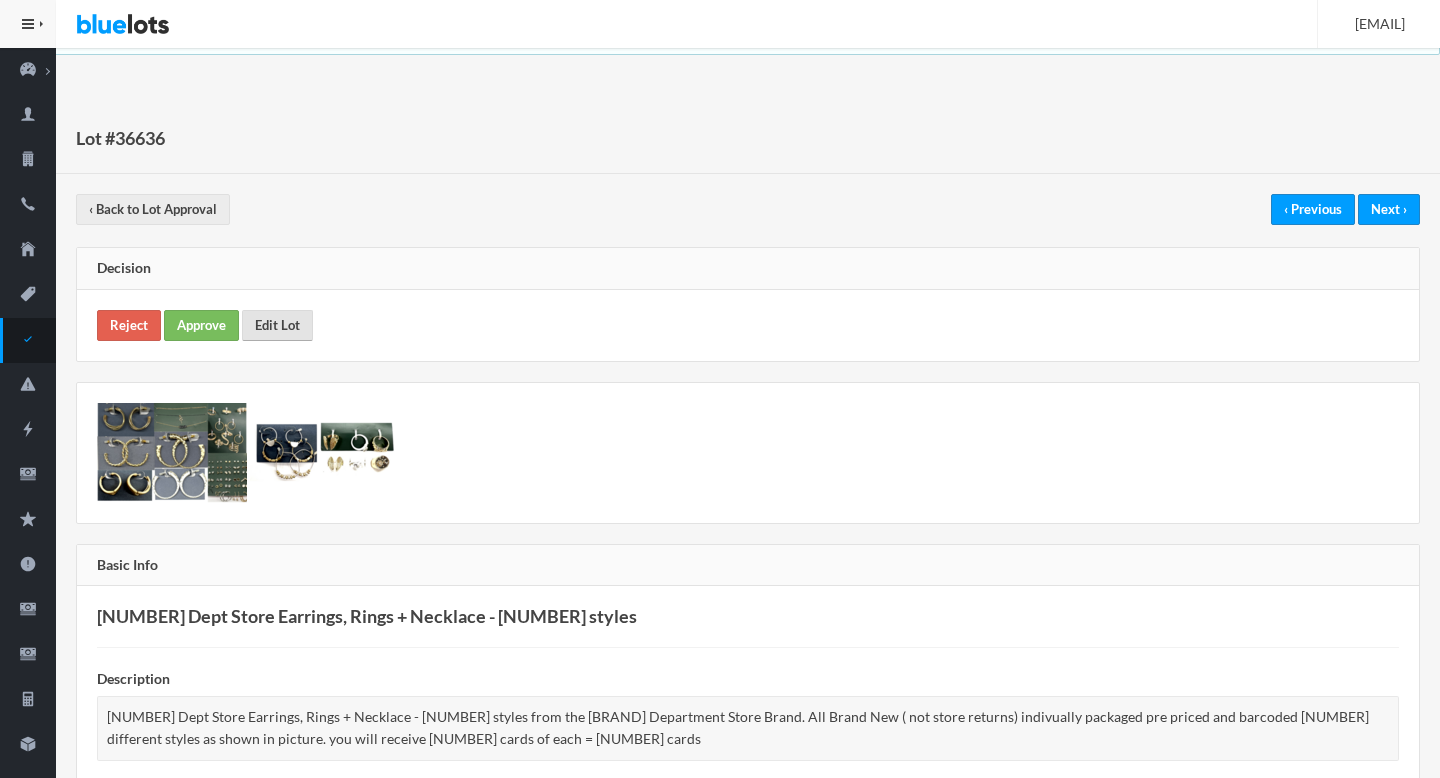 click on "Edit Lot" at bounding box center [277, 325] 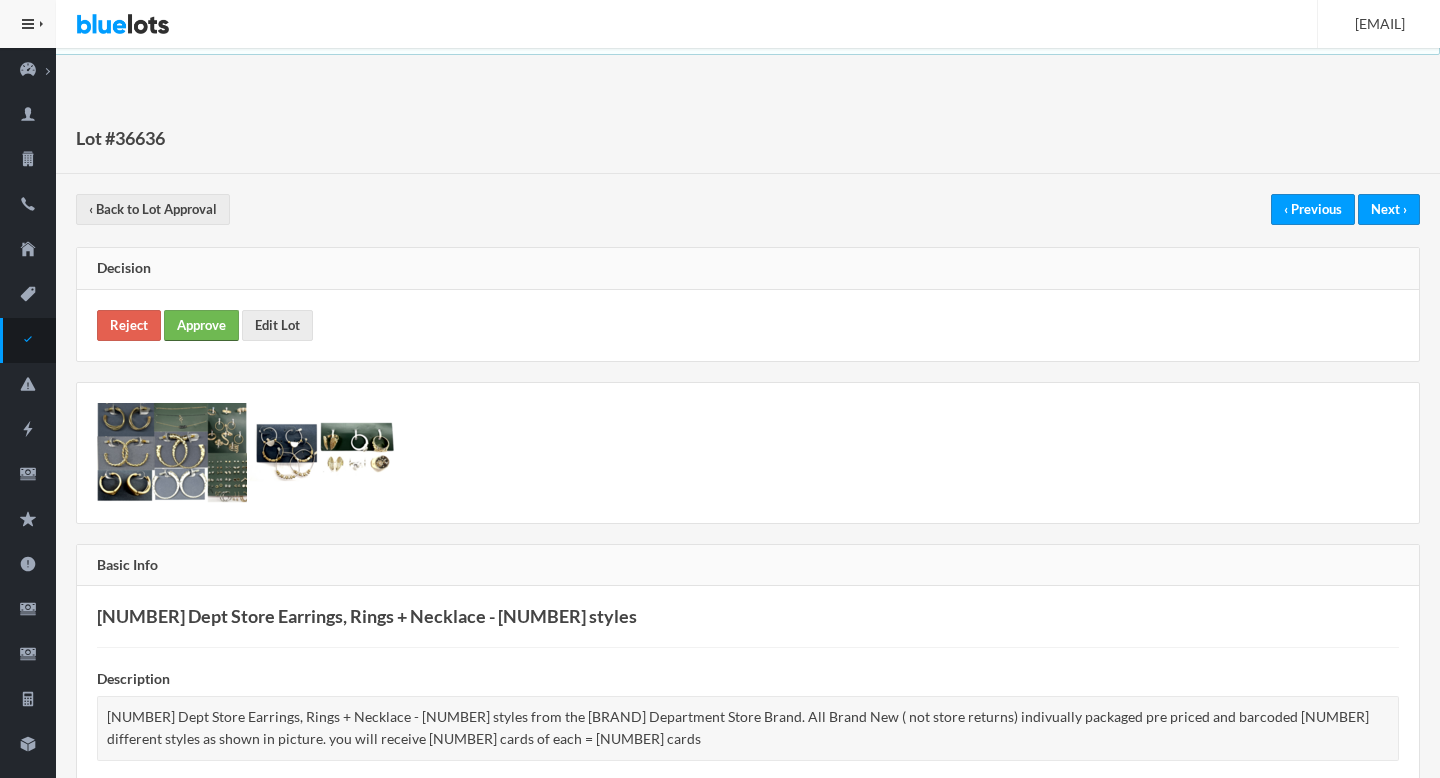 click on "Approve" at bounding box center (201, 325) 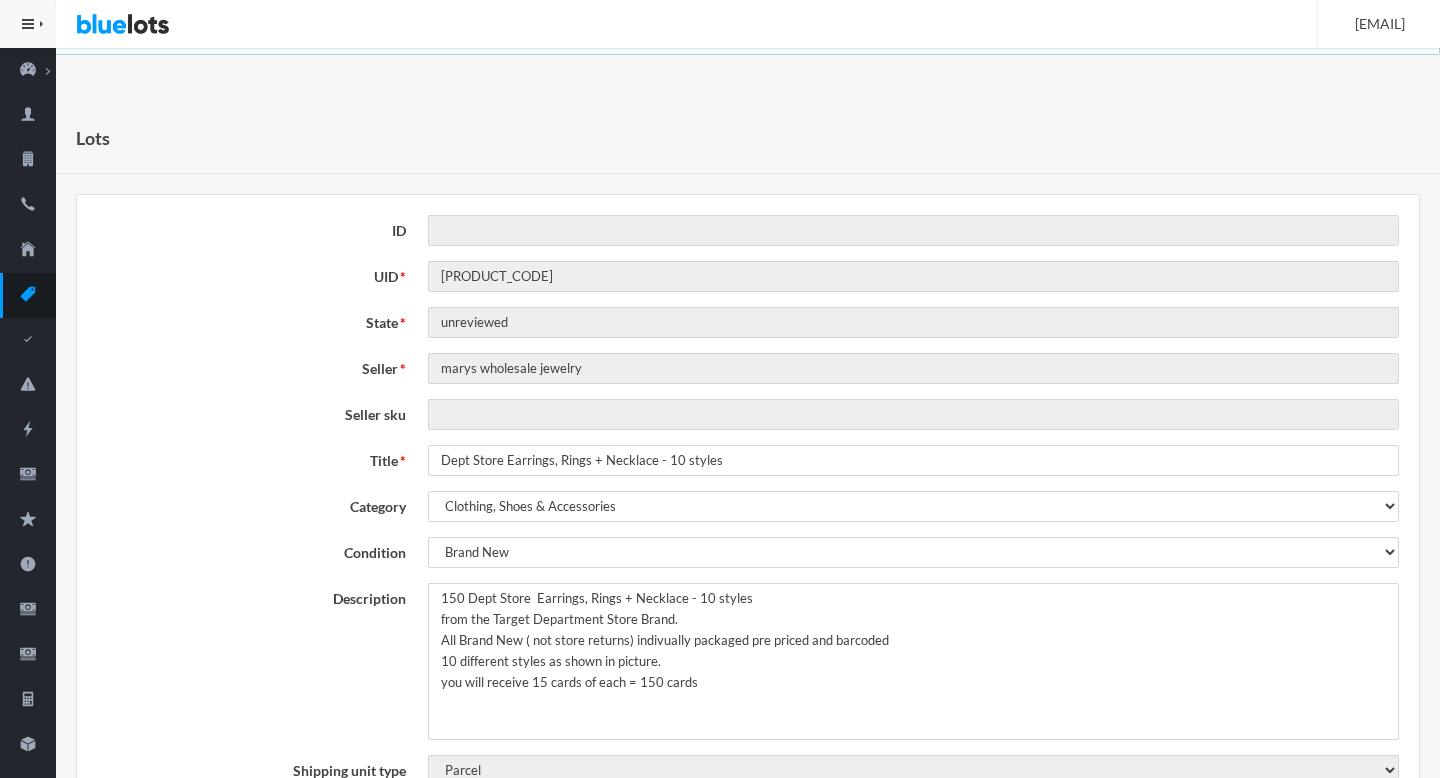 scroll, scrollTop: 0, scrollLeft: 0, axis: both 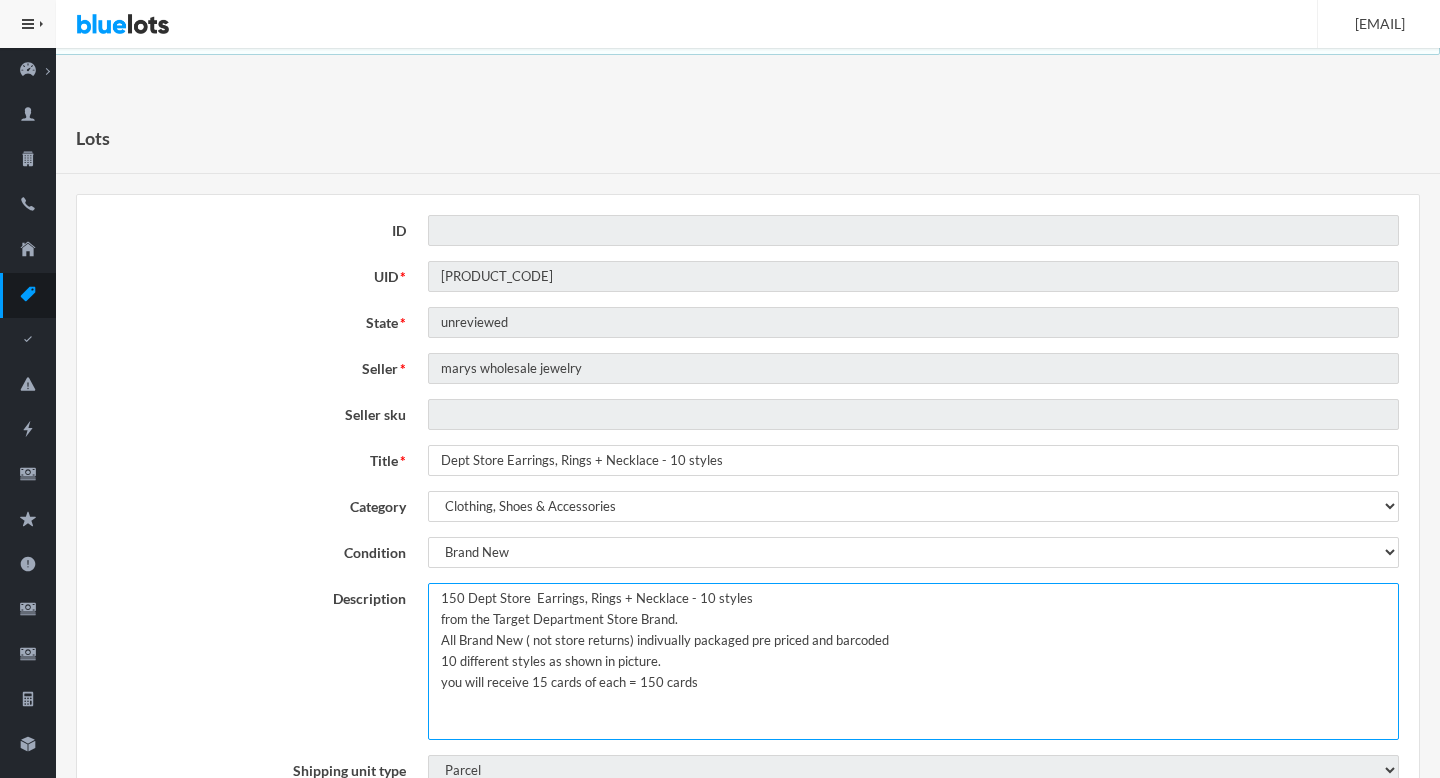 click on "150 Dept Store  Earrings, Rings + Necklace - 10 styles
from the Target Department Store Brand.
All Brand New ( not store returns) indivually packaged pre priced and barcoded
10 different styles as shown in picture.
you will receive 15 cards of each = 150 cards" at bounding box center [913, 661] 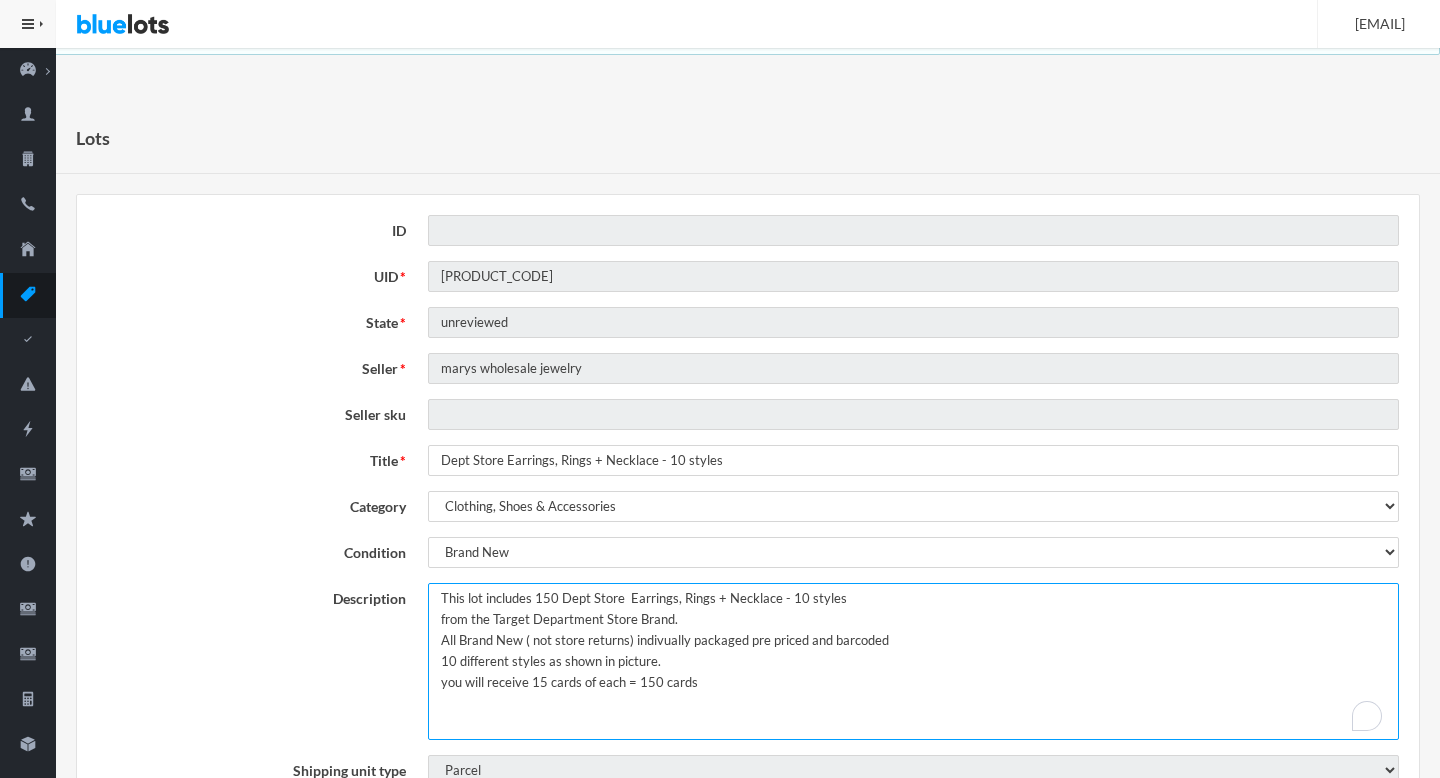 click on "150 Dept Store  Earrings, Rings + Necklace - 10 styles
from the Target Department Store Brand.
All Brand New ( not store returns) indivually packaged pre priced and barcoded
10 different styles as shown in picture.
you will receive 15 cards of each = 150 cards" at bounding box center (913, 661) 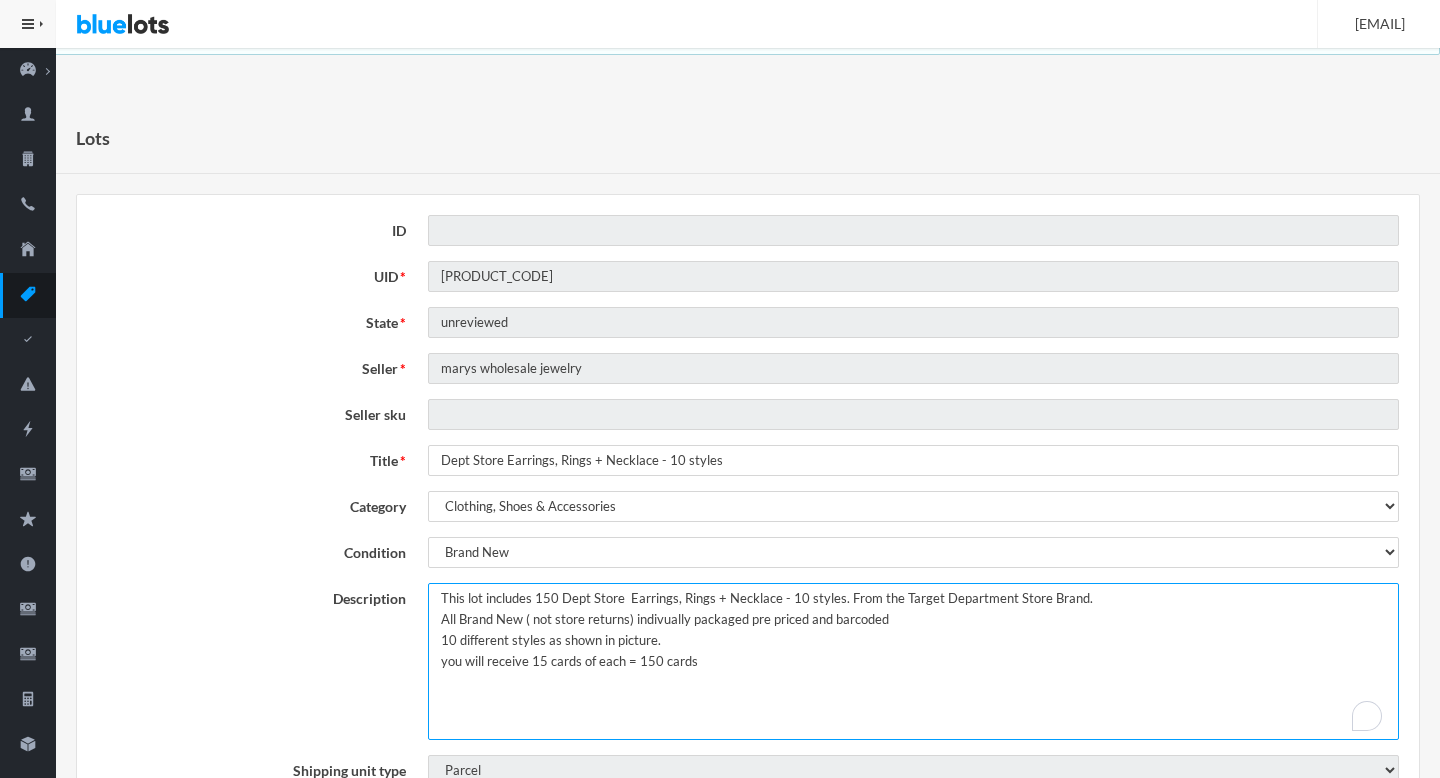 click on "150 Dept Store  Earrings, Rings + Necklace - 10 styles
from the Target Department Store Brand.
All Brand New ( not store returns) indivually packaged pre priced and barcoded
10 different styles as shown in picture.
you will receive 15 cards of each = 150 cards" at bounding box center (913, 661) 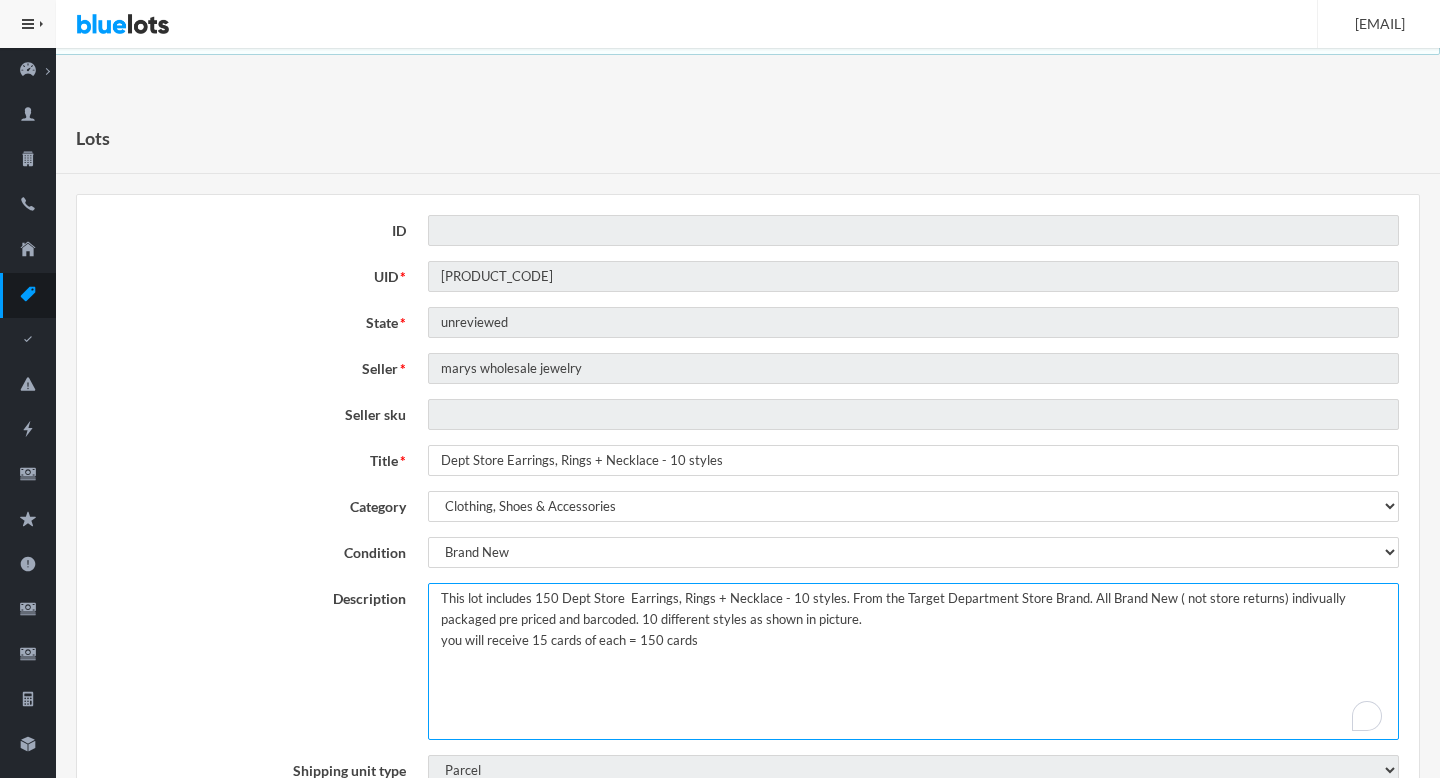 click on "150 Dept Store  Earrings, Rings + Necklace - 10 styles
from the Target Department Store Brand.
All Brand New ( not store returns) indivually packaged pre priced and barcoded
10 different styles as shown in picture.
you will receive 15 cards of each = 150 cards" at bounding box center [913, 661] 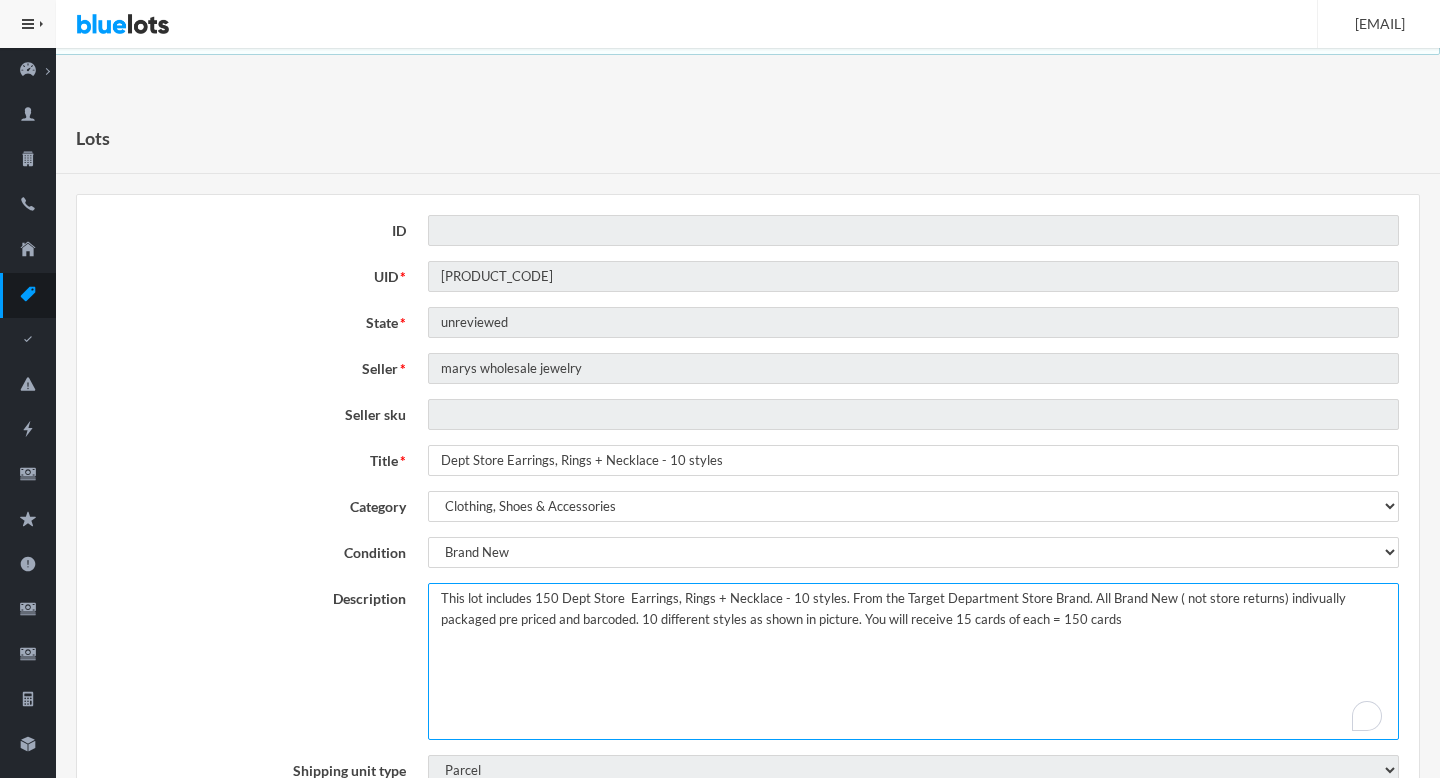 type on "This lot includes 150 Dept Store  Earrings, Rings + Necklace - 10 styles. From the Target Department Store Brand. All Brand New ( not store returns) indivually packaged pre priced and barcoded. 10 different styles as shown in picture. You will receive 15 cards of each = 150 cards" 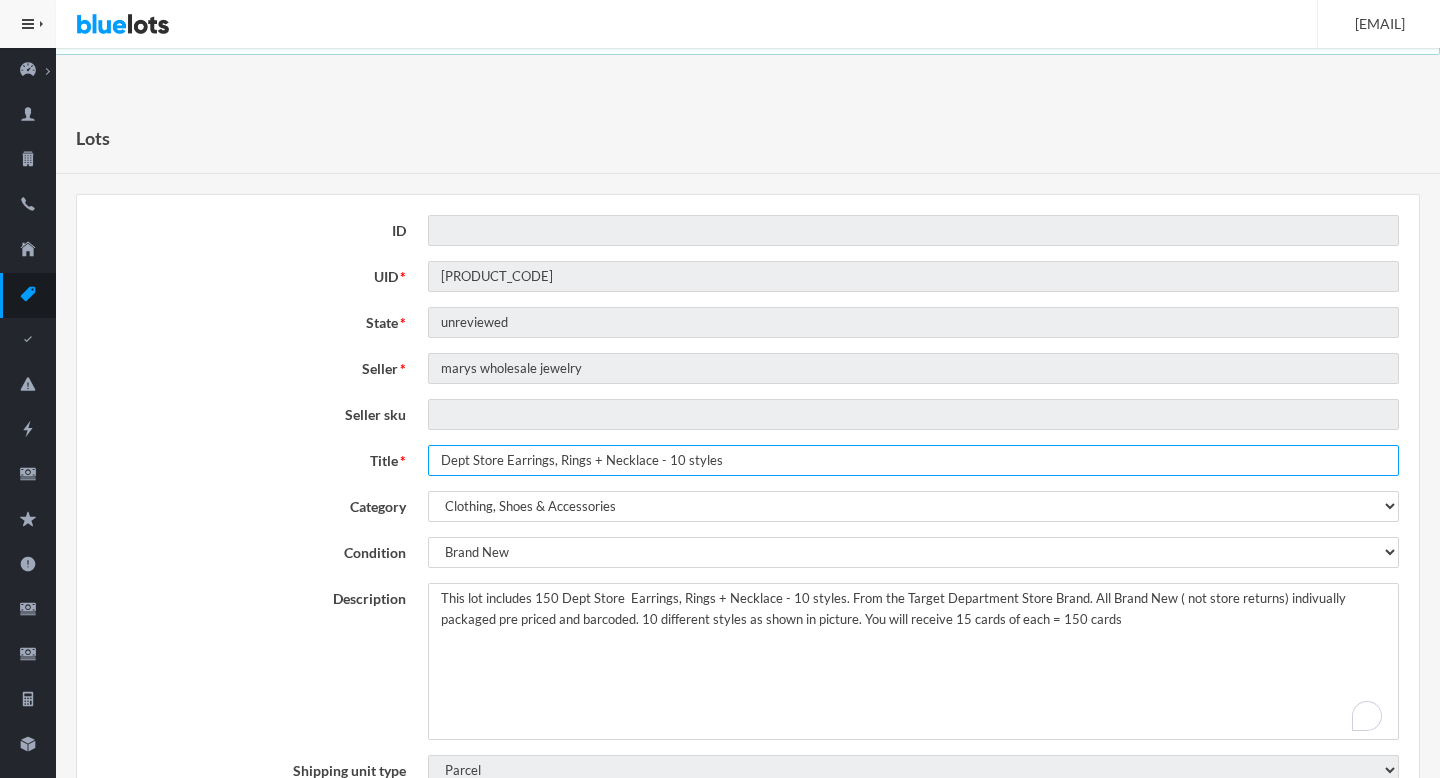click on "Dept Store Earrings, Rings + Necklace - 10 styles" at bounding box center (913, 460) 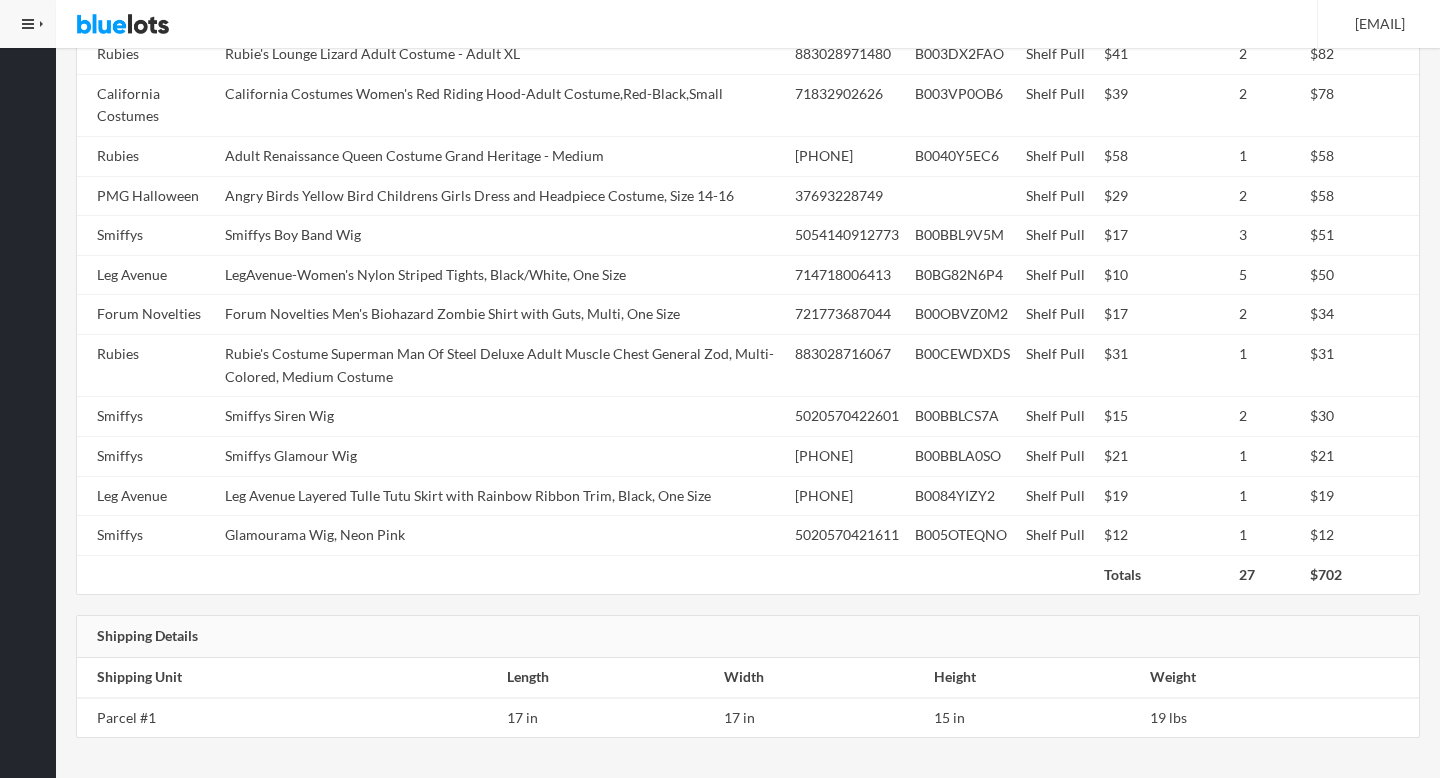 scroll, scrollTop: 0, scrollLeft: 0, axis: both 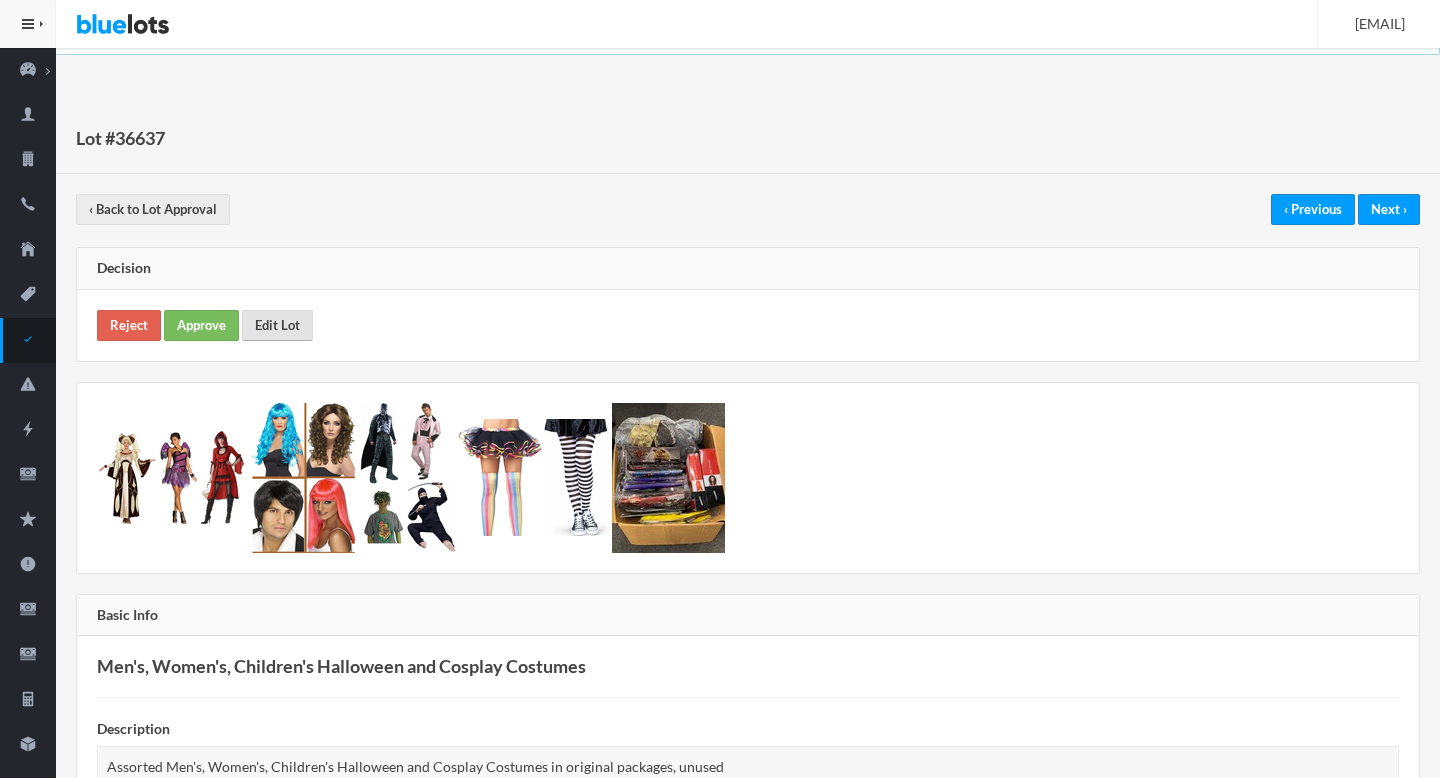 click on "Edit Lot" at bounding box center [277, 325] 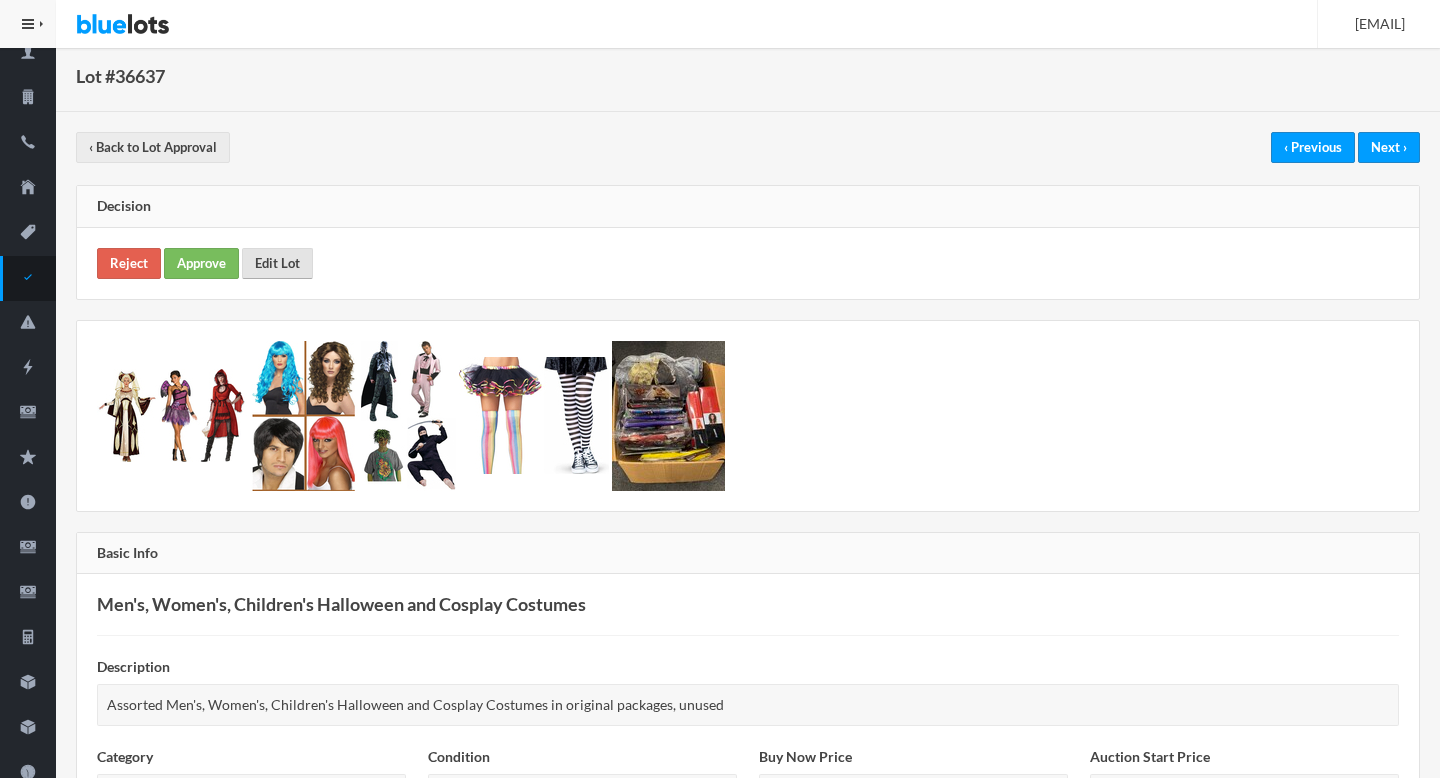 scroll, scrollTop: 64, scrollLeft: 0, axis: vertical 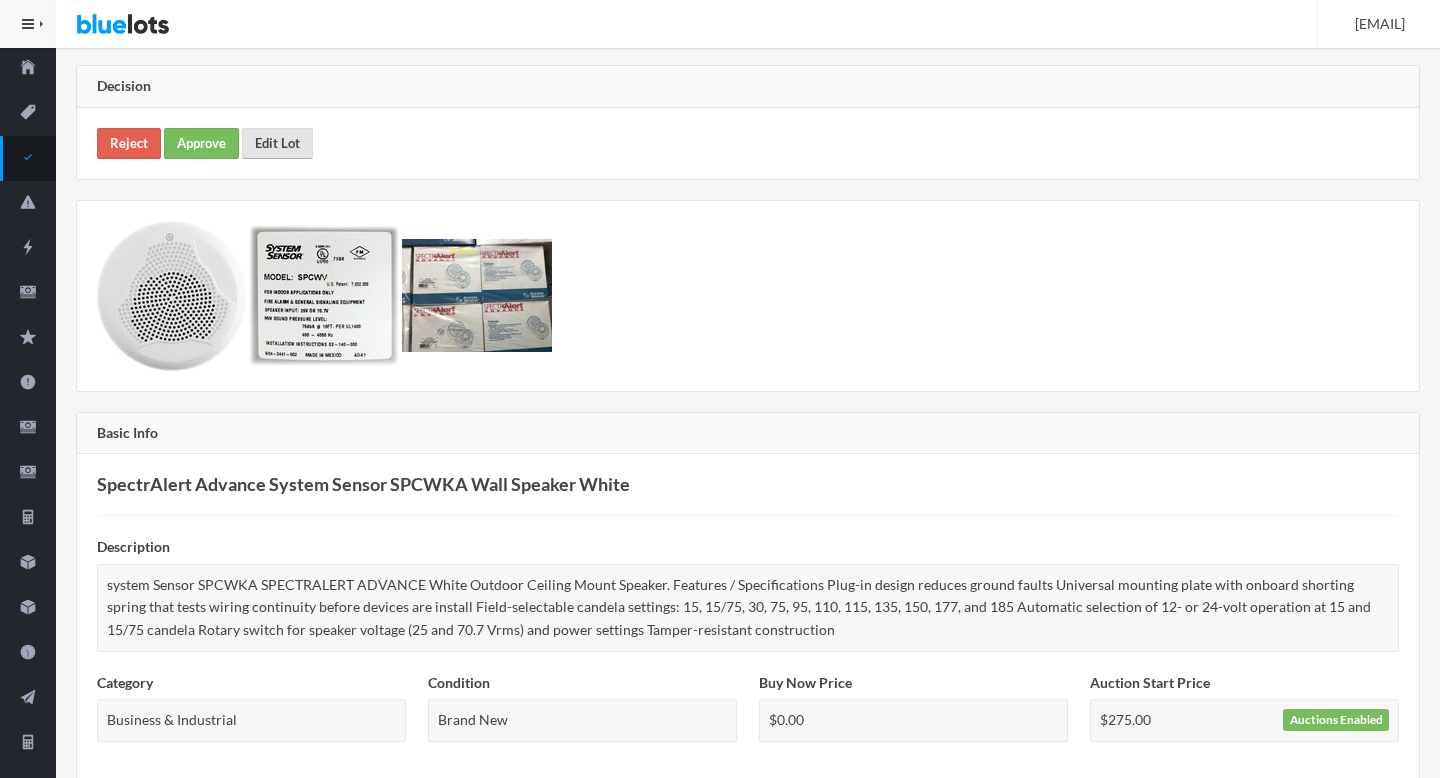 click on "Edit Lot" at bounding box center [277, 143] 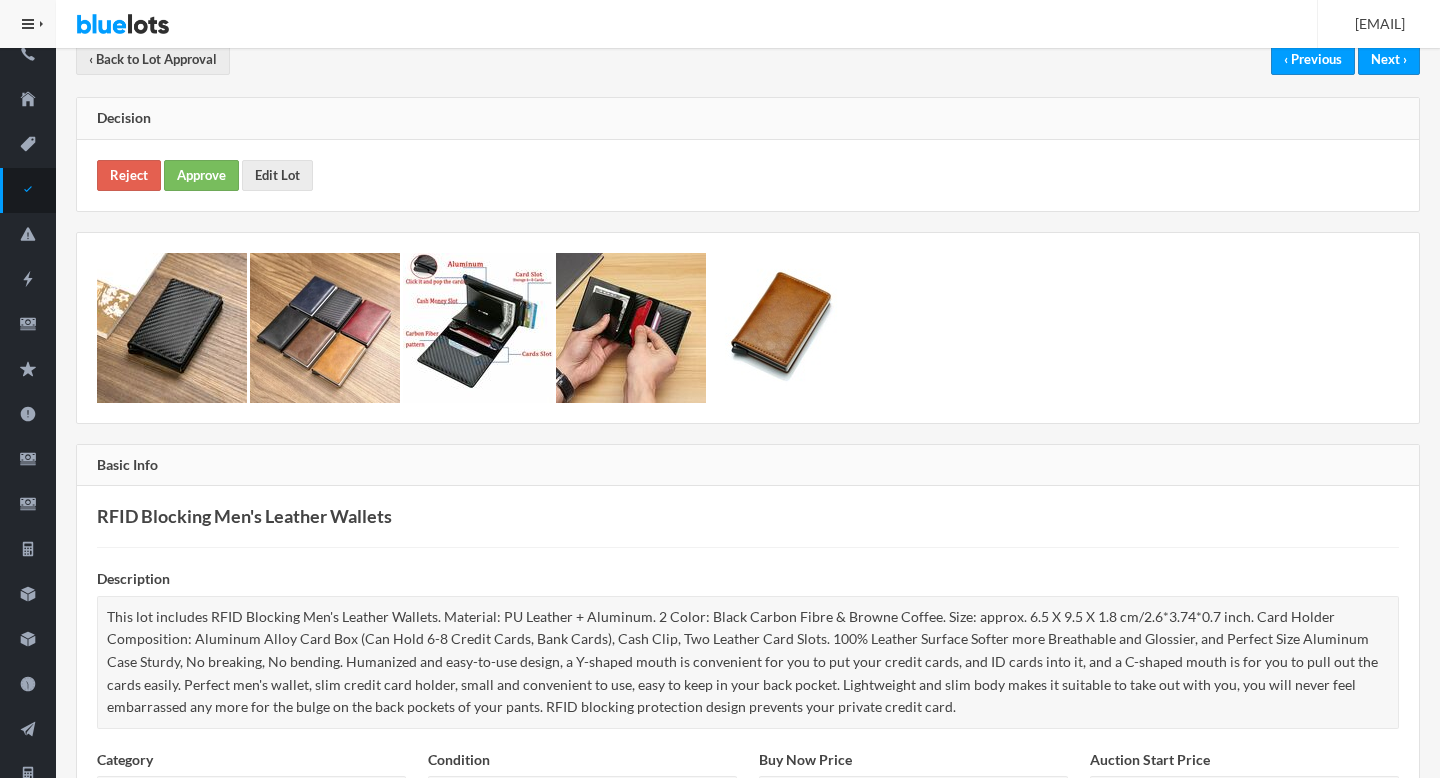 scroll, scrollTop: 0, scrollLeft: 0, axis: both 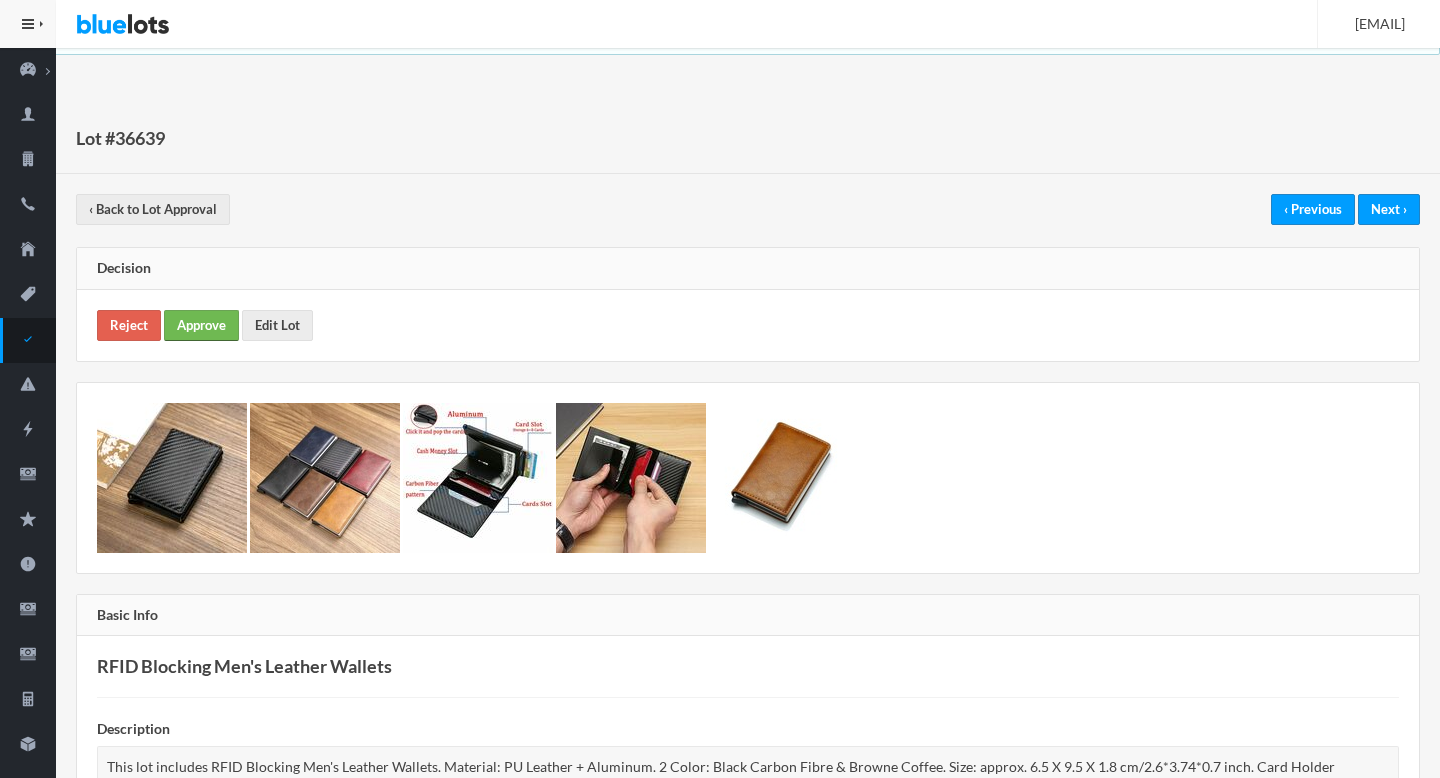 click on "Approve" at bounding box center (201, 325) 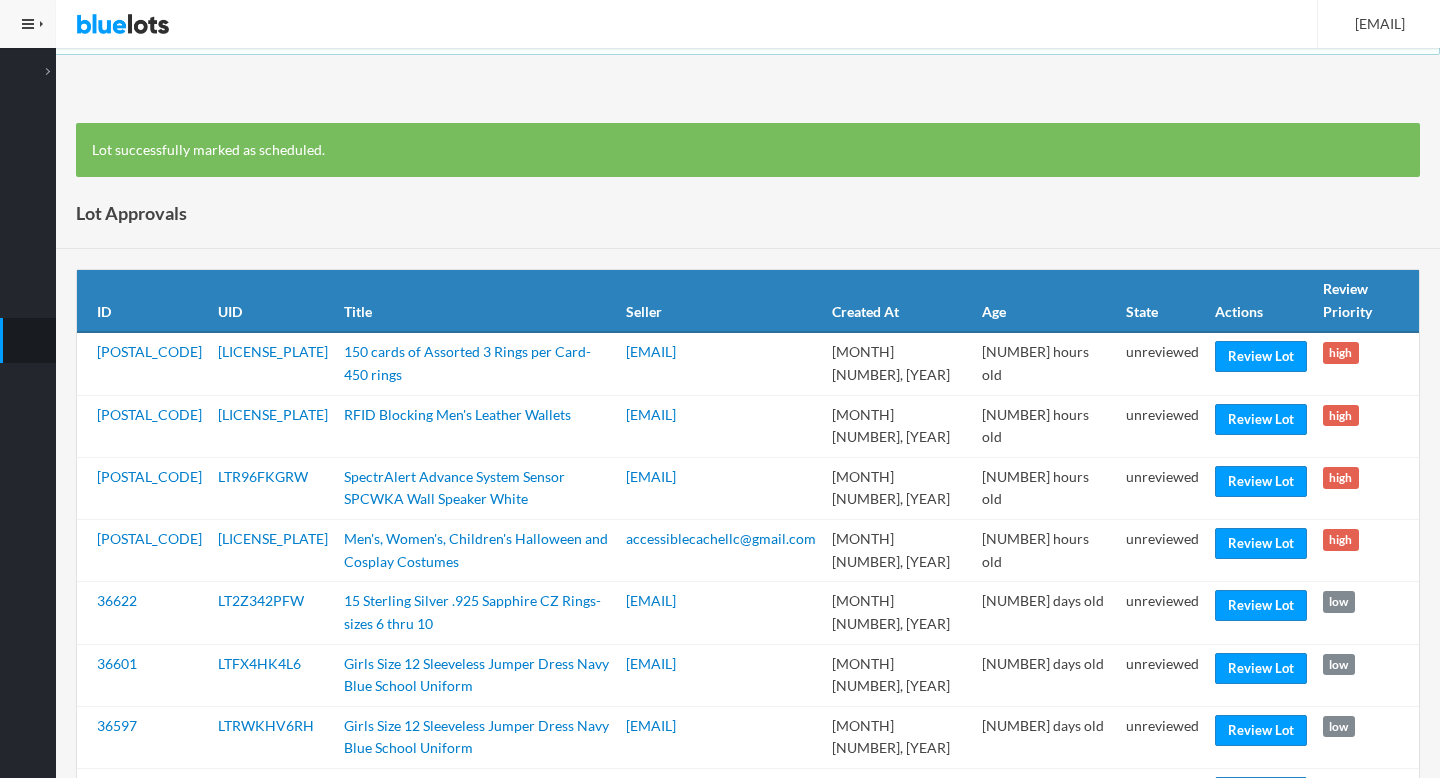 scroll, scrollTop: 0, scrollLeft: 0, axis: both 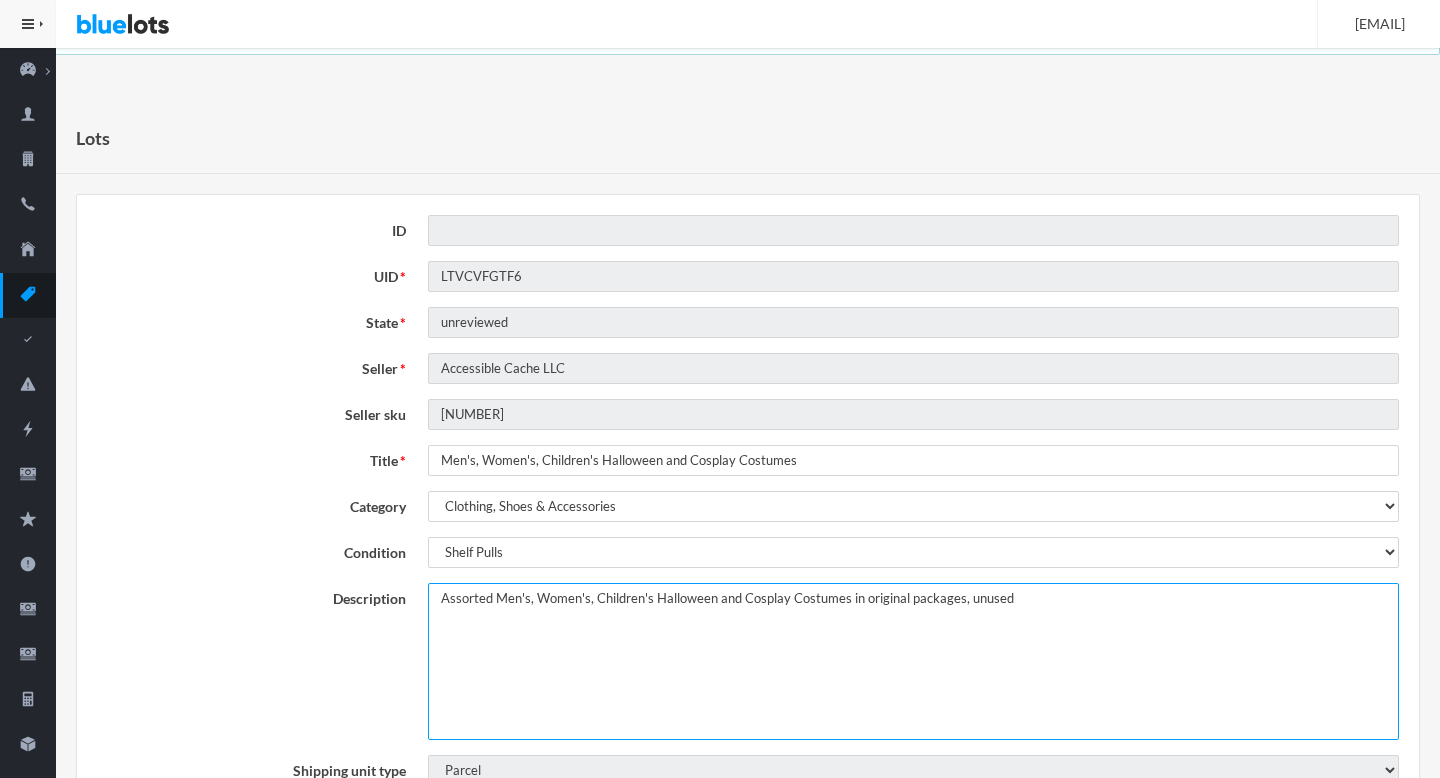 click on "Assorted Men's, Women's, Children's Halloween and Cosplay Costumes in original packages, unused" at bounding box center (913, 661) 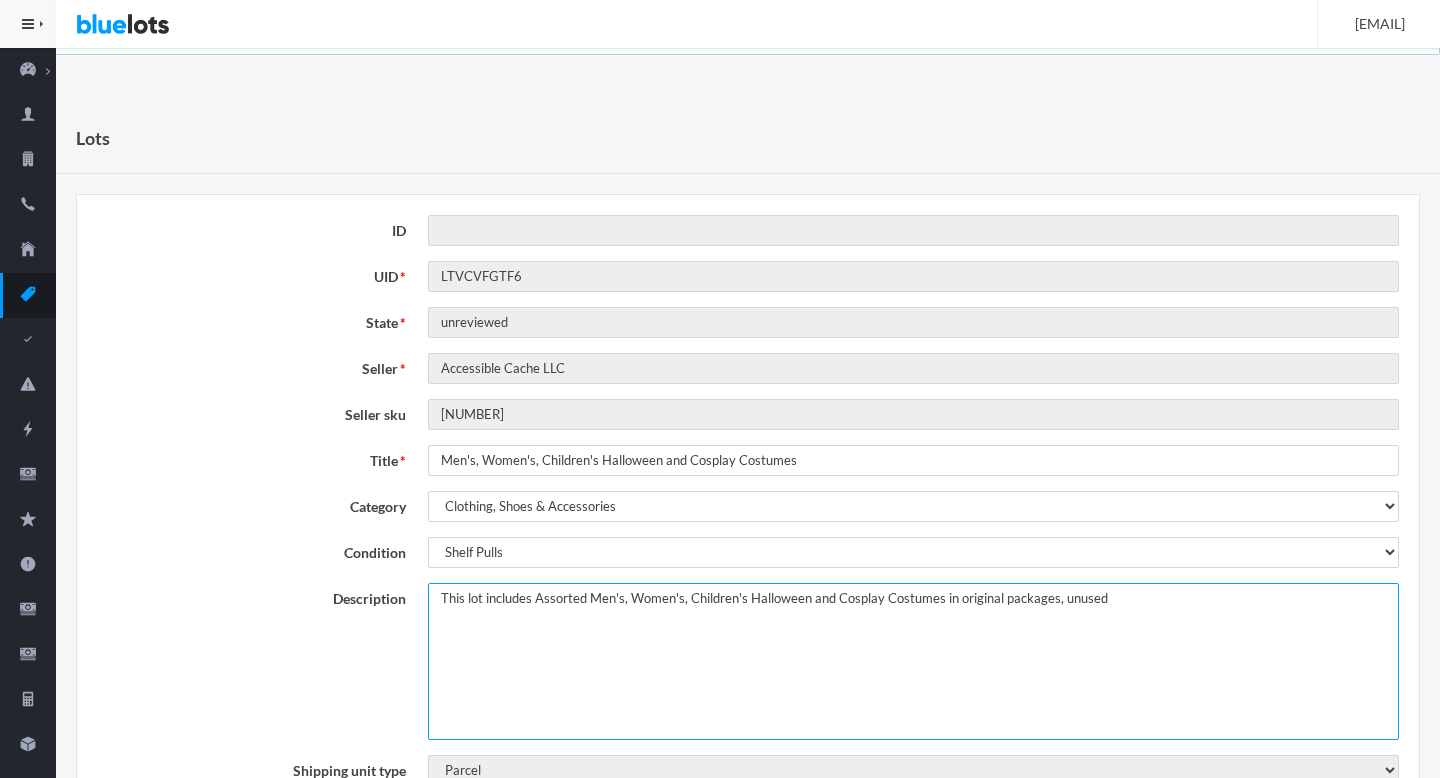 scroll, scrollTop: 0, scrollLeft: 0, axis: both 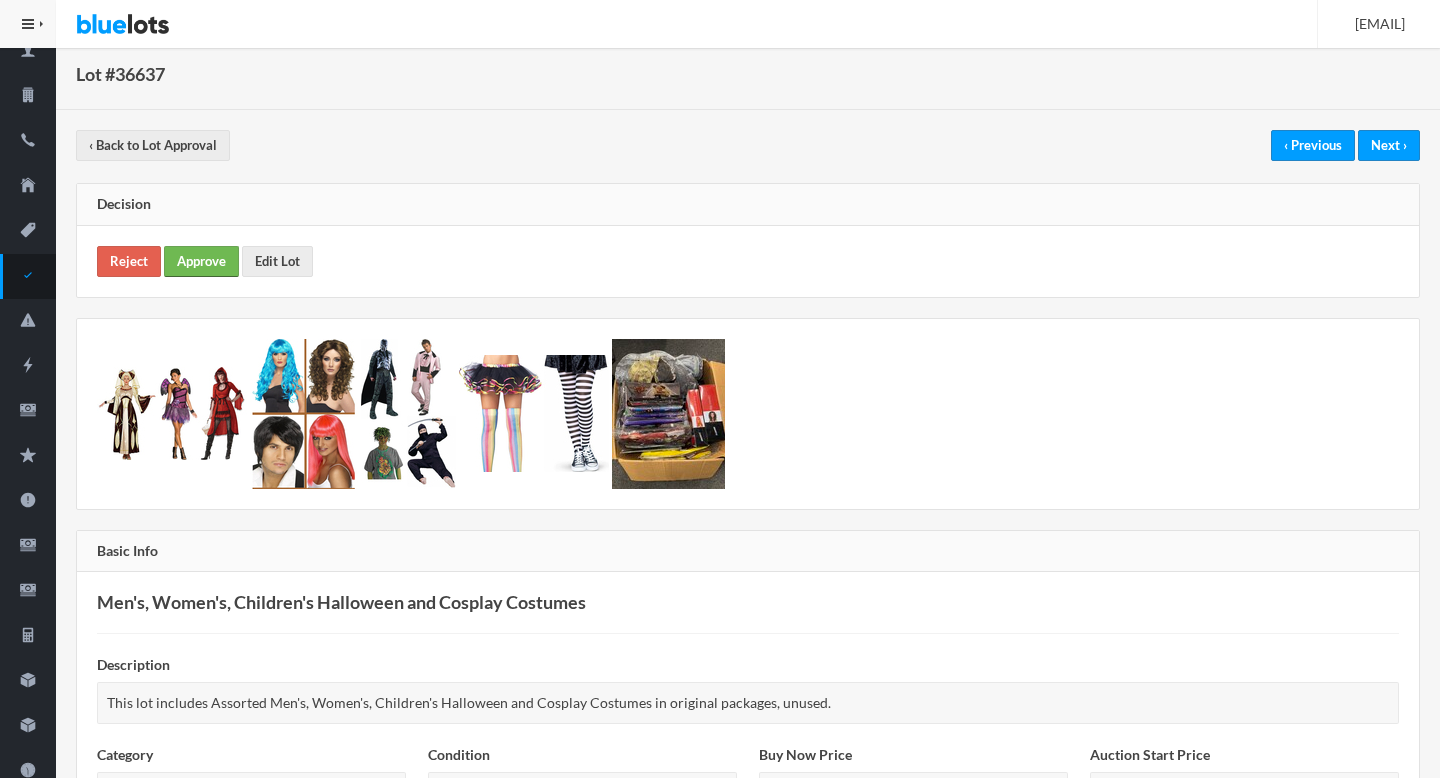 click on "Approve" at bounding box center [201, 261] 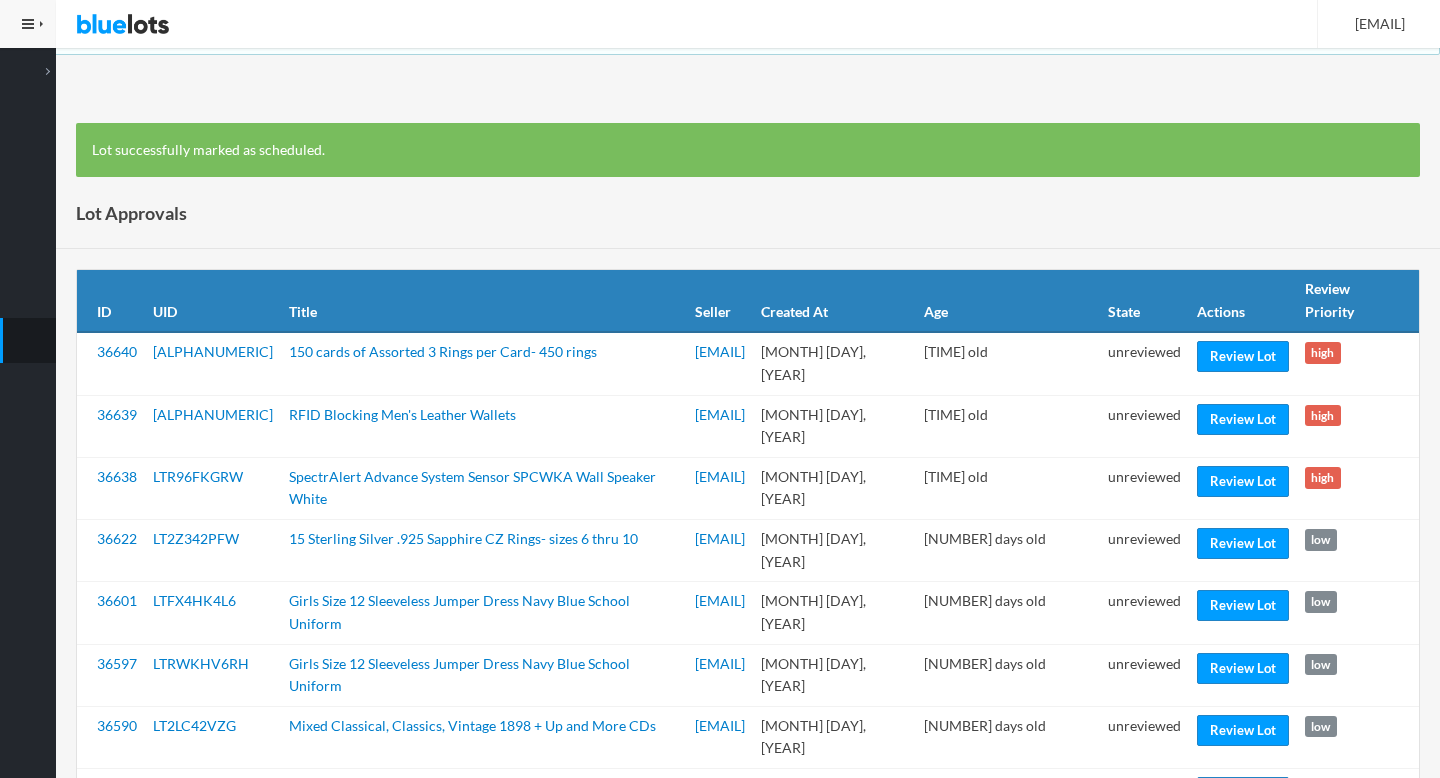 scroll, scrollTop: 0, scrollLeft: 0, axis: both 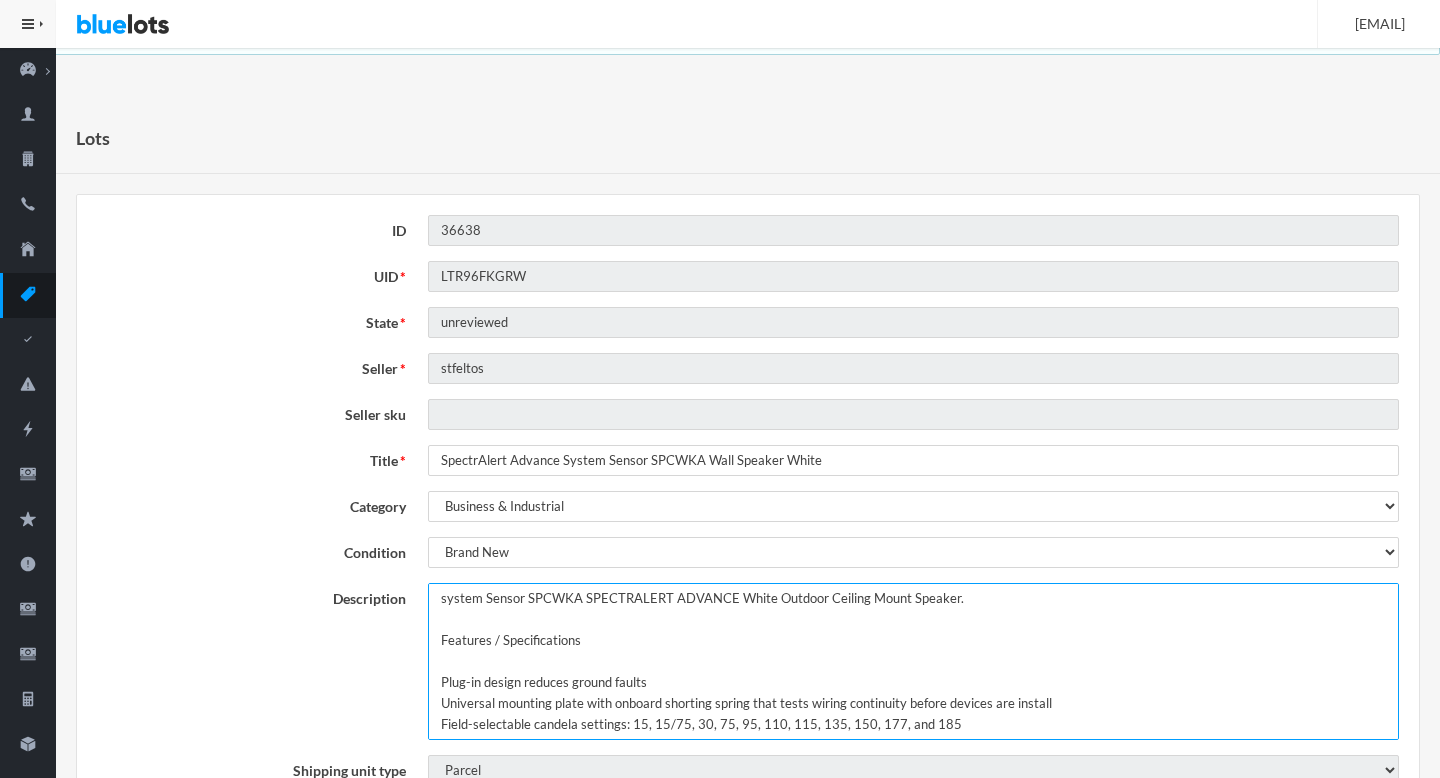 click on "system Sensor SPCWKA SPECTRALERT ADVANCE White Outdoor Ceiling Mount Speaker.
Features / Specifications
Plug-in design reduces ground faults
Universal mounting plate with onboard shorting spring that tests wiring continuity before devices are install
Field-selectable candela settings: 15, 15/75, 30, 75, 95, 110, 115, 135, 150, 177, and 185
Automatic selection of 12- or 24-volt operation at 15 and 15/75 candela
Rotary switch for speaker voltage (25 and 70.7 Vrms) and power settings
Tamper-resistant construction" at bounding box center [913, 661] 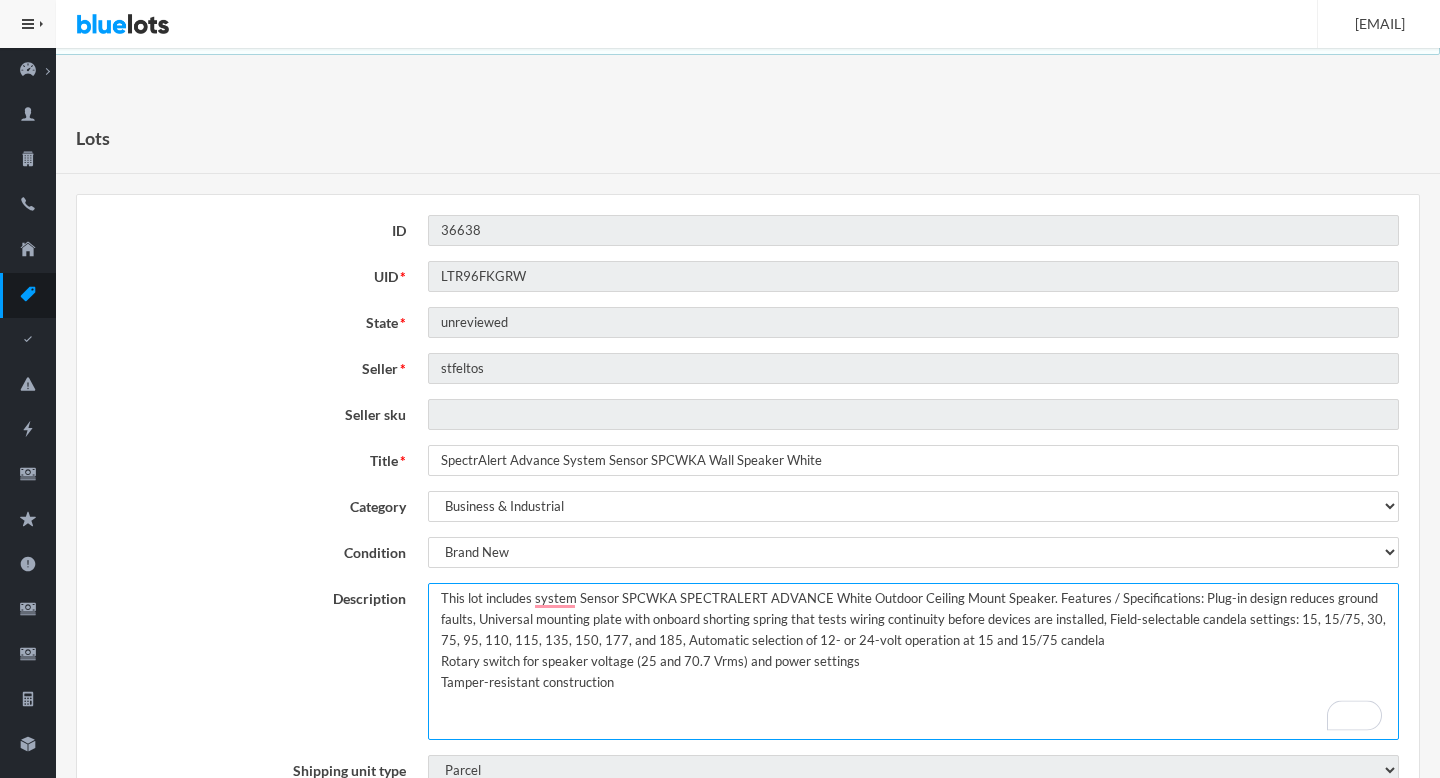 click on "system Sensor SPCWKA SPECTRALERT ADVANCE White Outdoor Ceiling Mount Speaker.
Features / Specifications
Plug-in design reduces ground faults
Universal mounting plate with onboard shorting spring that tests wiring continuity before devices are install
Field-selectable candela settings: 15, 15/75, 30, 75, 95, 110, 115, 135, 150, 177, and 185
Automatic selection of 12- or 24-volt operation at 15 and 15/75 candela
Rotary switch for speaker voltage (25 and 70.7 Vrms) and power settings
Tamper-resistant construction" at bounding box center (913, 661) 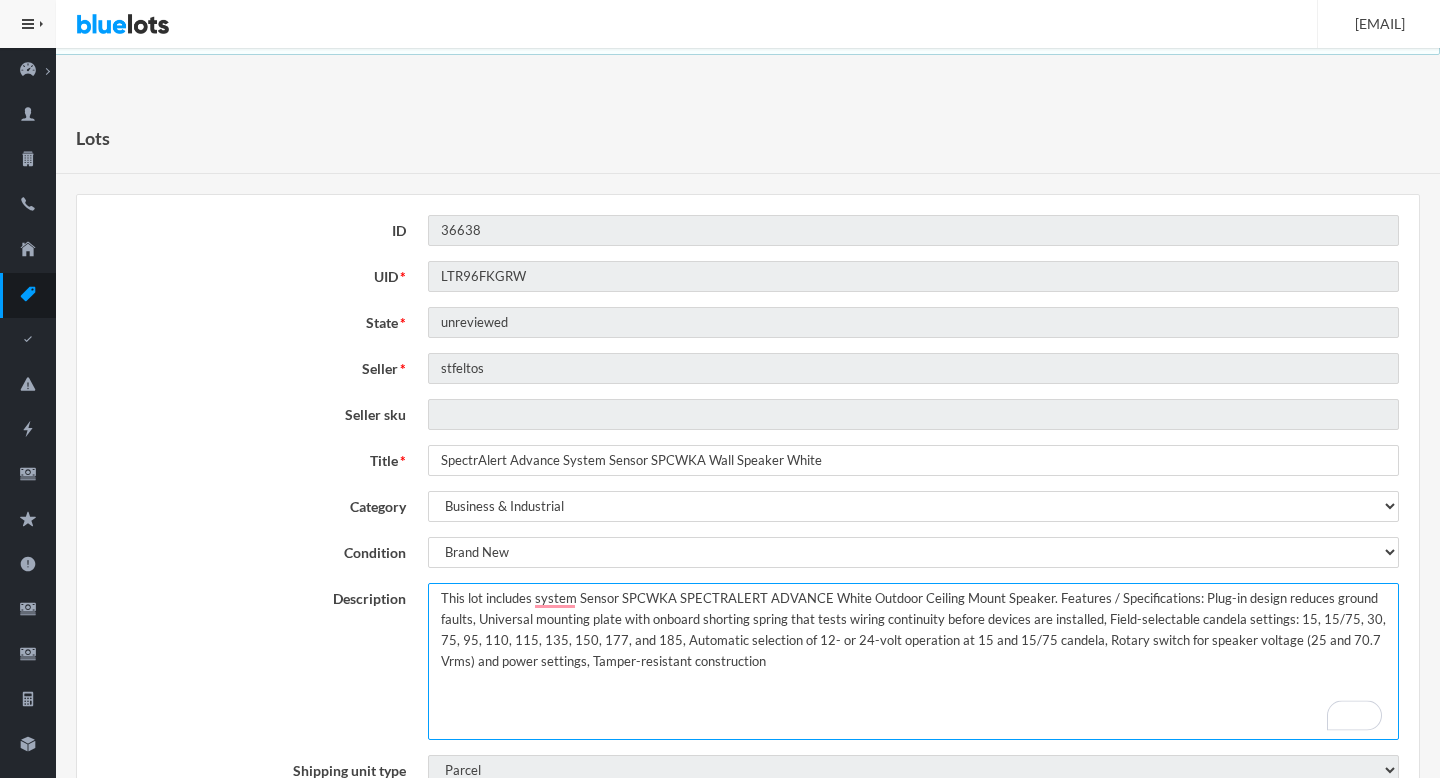 type on "This lot includes system Sensor SPCWKA SPECTRALERT ADVANCE White Outdoor Ceiling Mount Speaker. Features / Specifications: Plug-in design reduces ground faults, Universal mounting plate with onboard shorting spring that tests wiring continuity before devices are installed, Field-selectable candela settings: 15, 15/75, 30, 75, 95, 110, 115, 135, 150, 177, and 185, Automatic selection of 12- or 24-volt operation at 15 and 15/75 candela, Rotary switch for speaker voltage (25 and 70.7 Vrms) and power settings, Tamper-resistant construction." 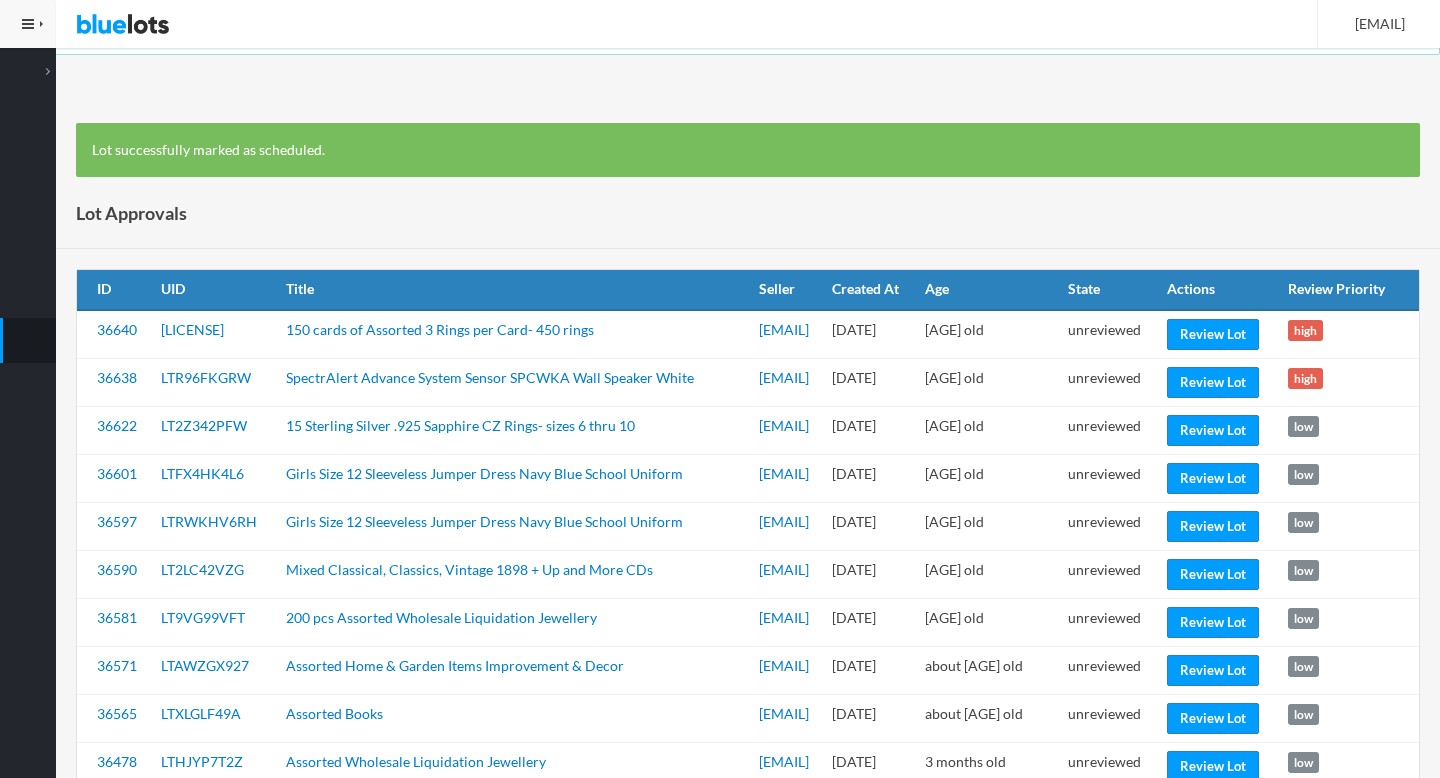 scroll, scrollTop: 0, scrollLeft: 0, axis: both 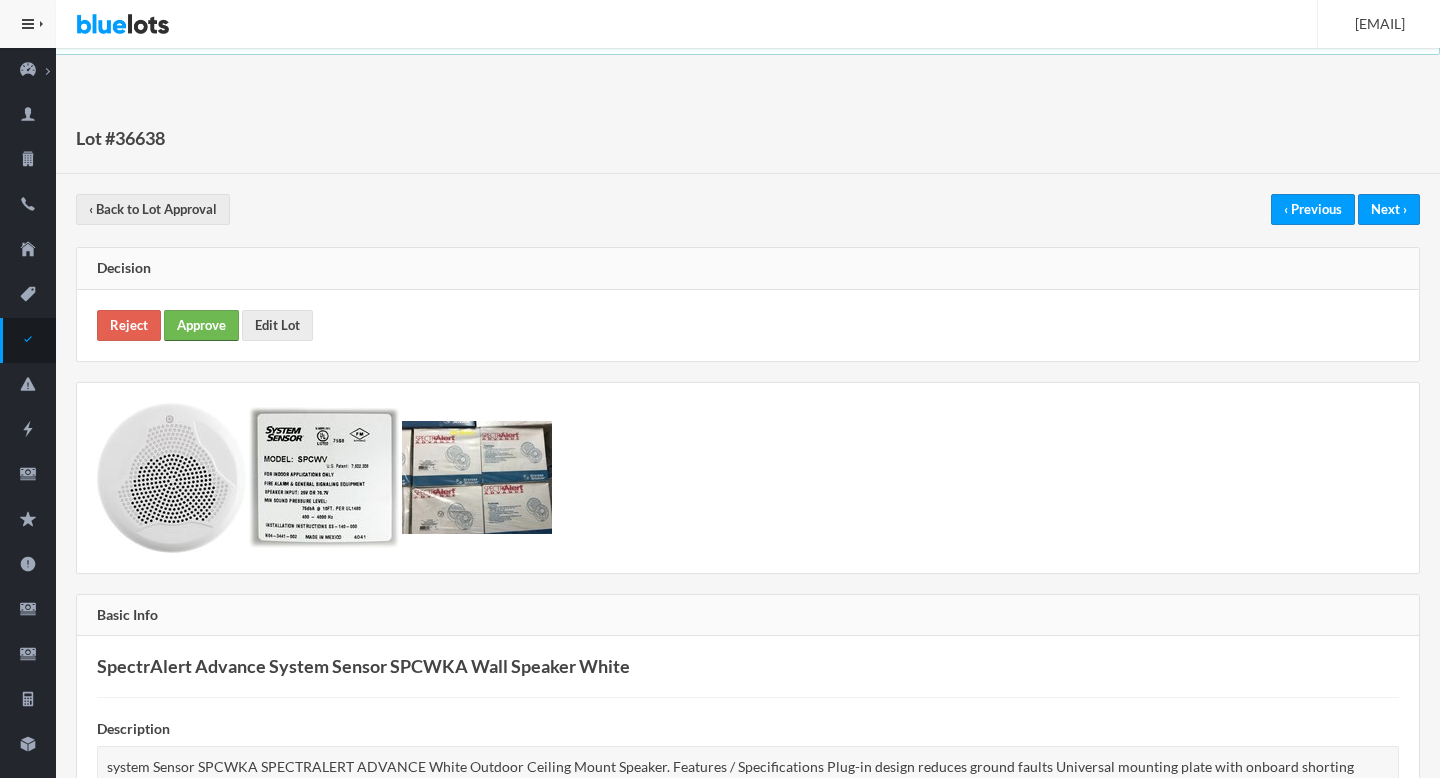 click on "Approve" at bounding box center [201, 325] 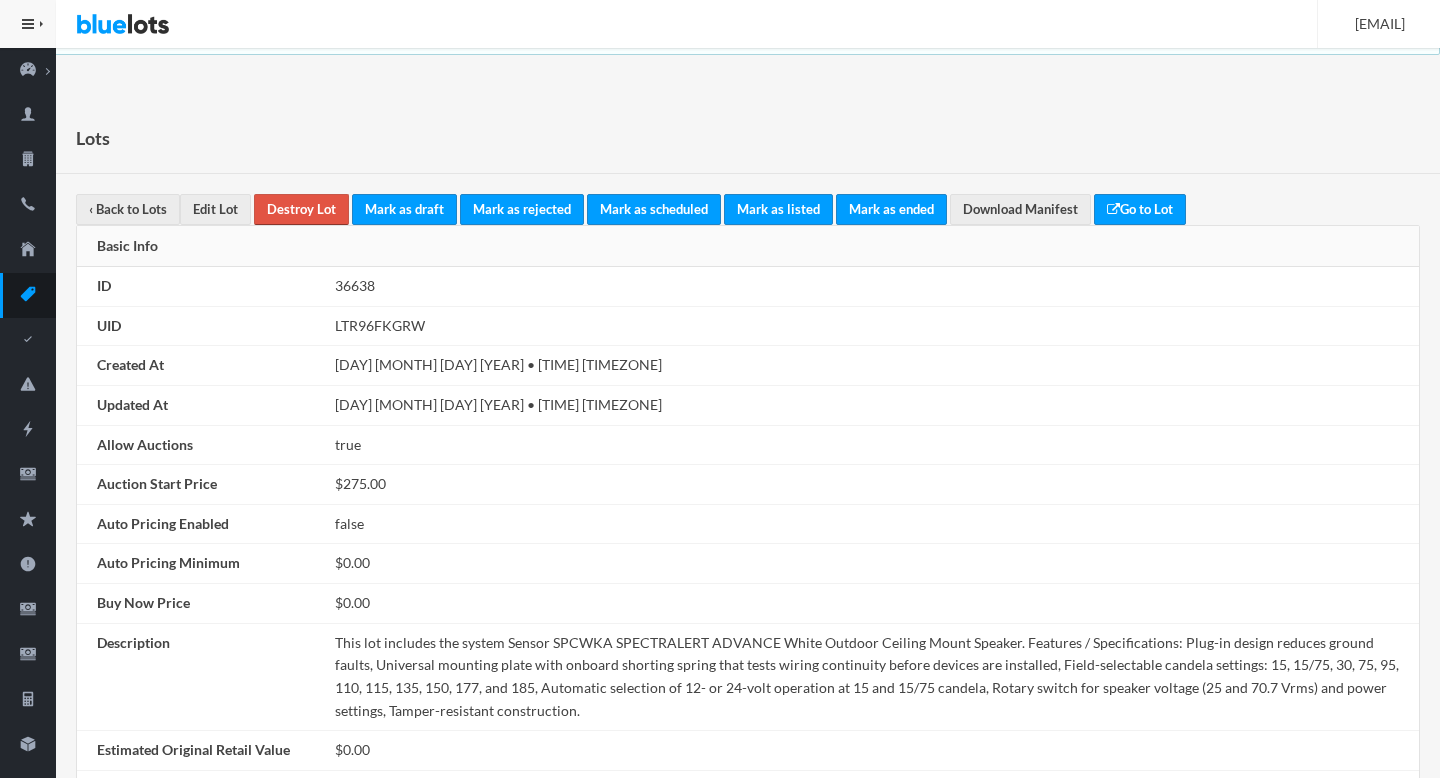 scroll, scrollTop: 0, scrollLeft: 0, axis: both 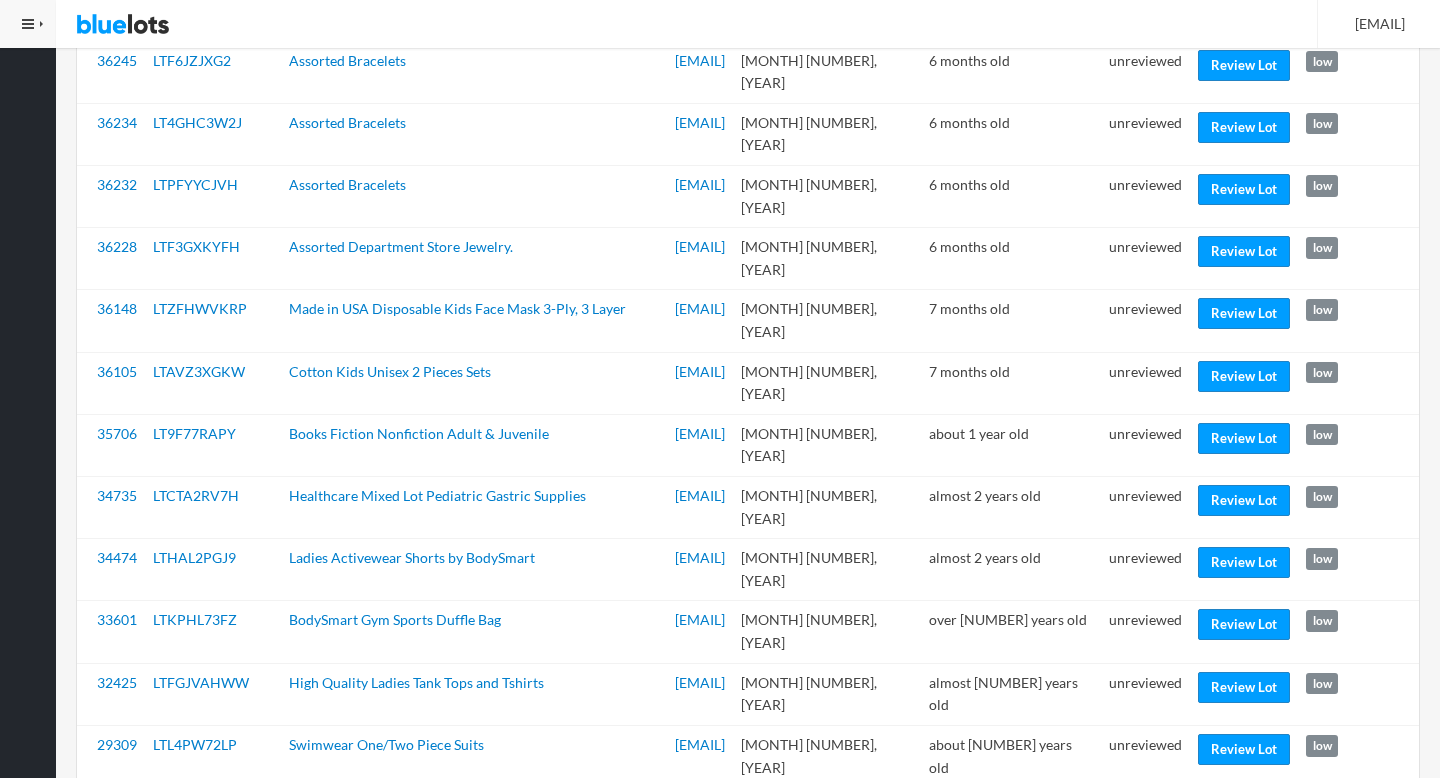 click on "Review Lot" at bounding box center (1244, 998) 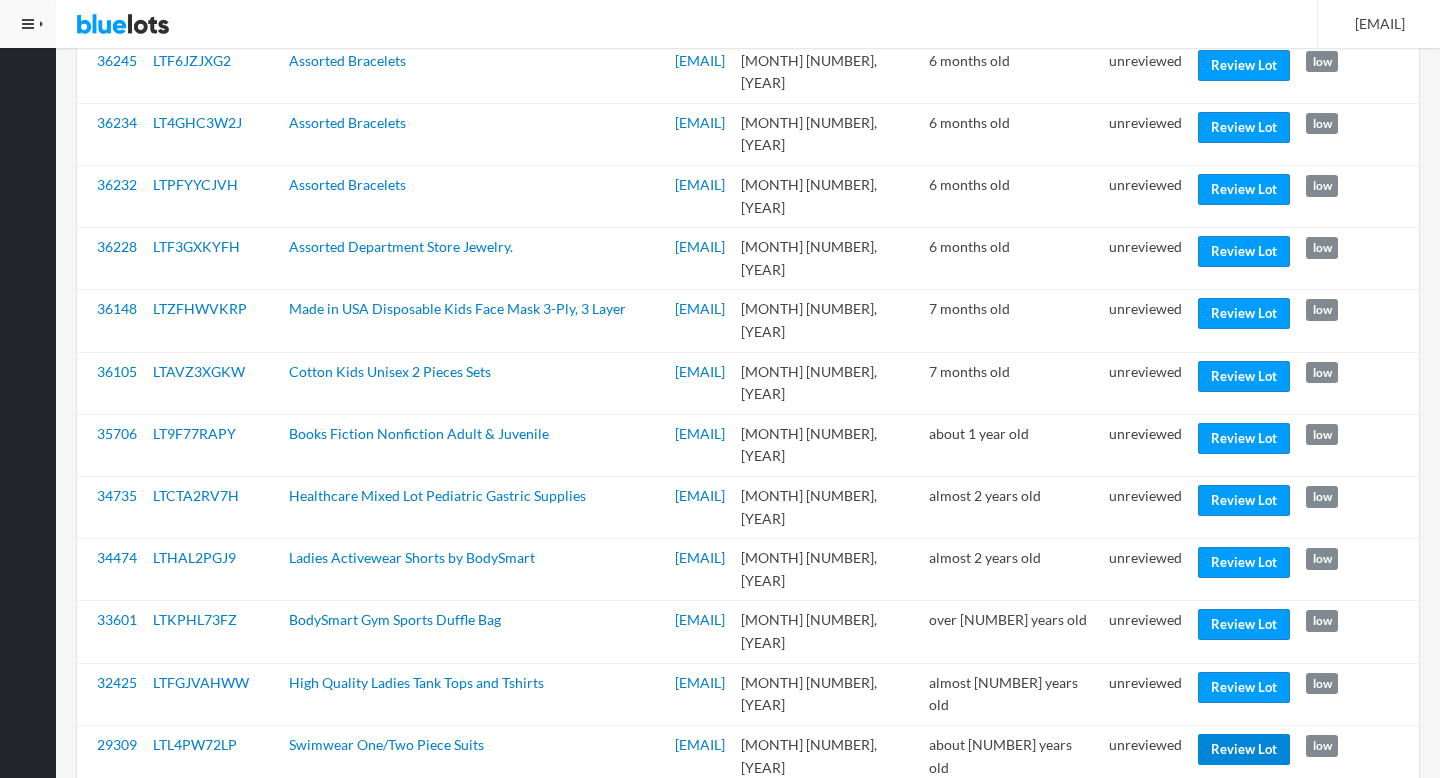click on "Review Lot" at bounding box center [1244, 749] 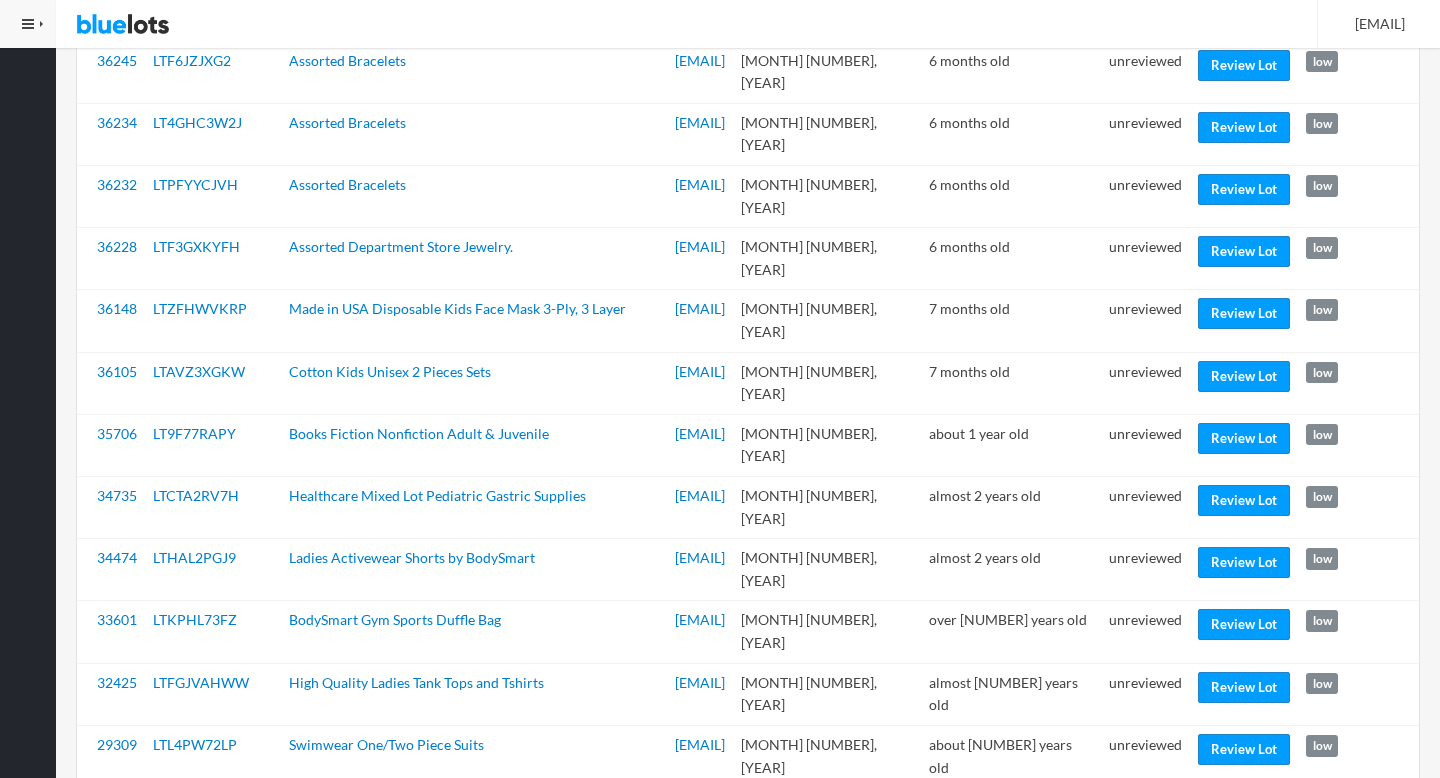 click on "Review Lot" at bounding box center [1244, 632] 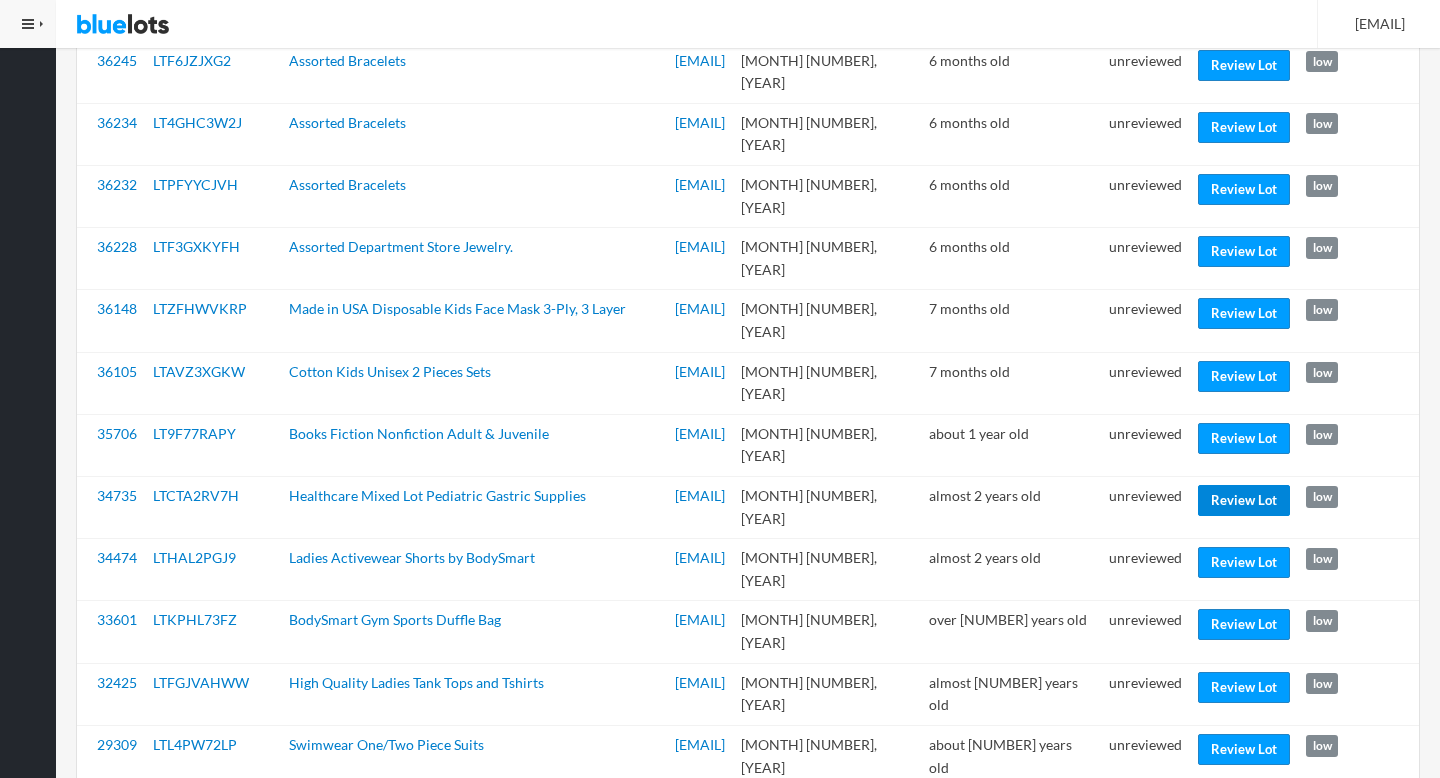 click on "Review Lot" at bounding box center (1244, 500) 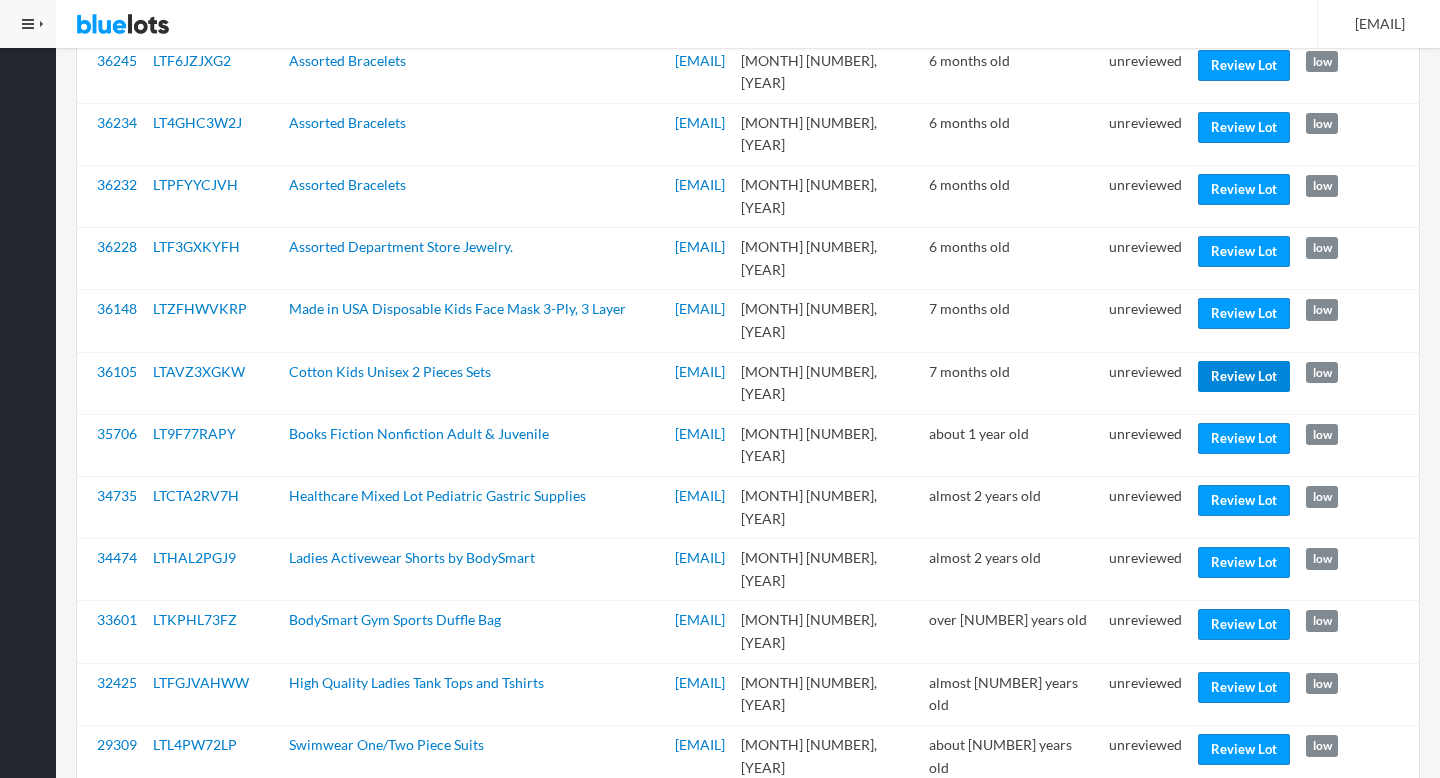 click on "Review Lot" at bounding box center (1244, 376) 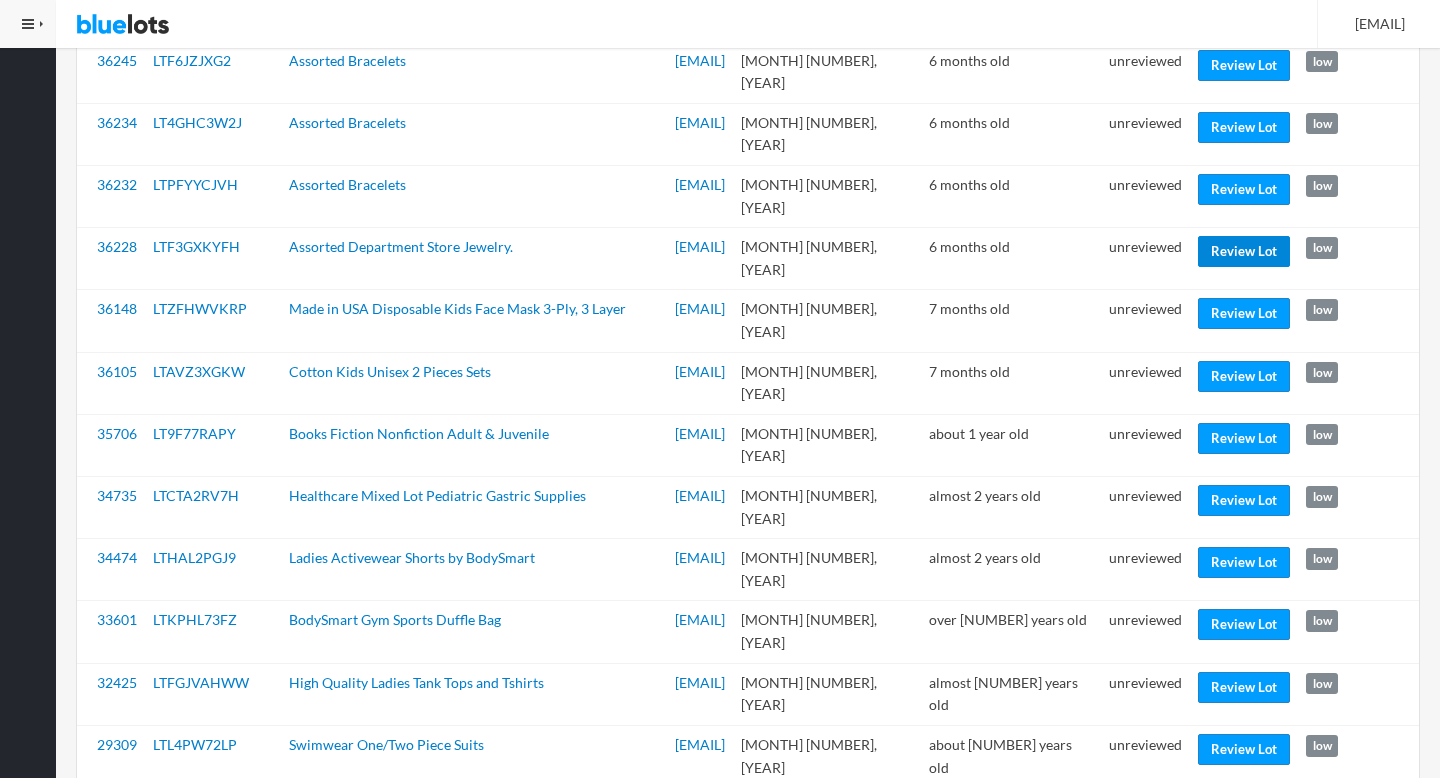 click on "Review Lot" at bounding box center [1244, 251] 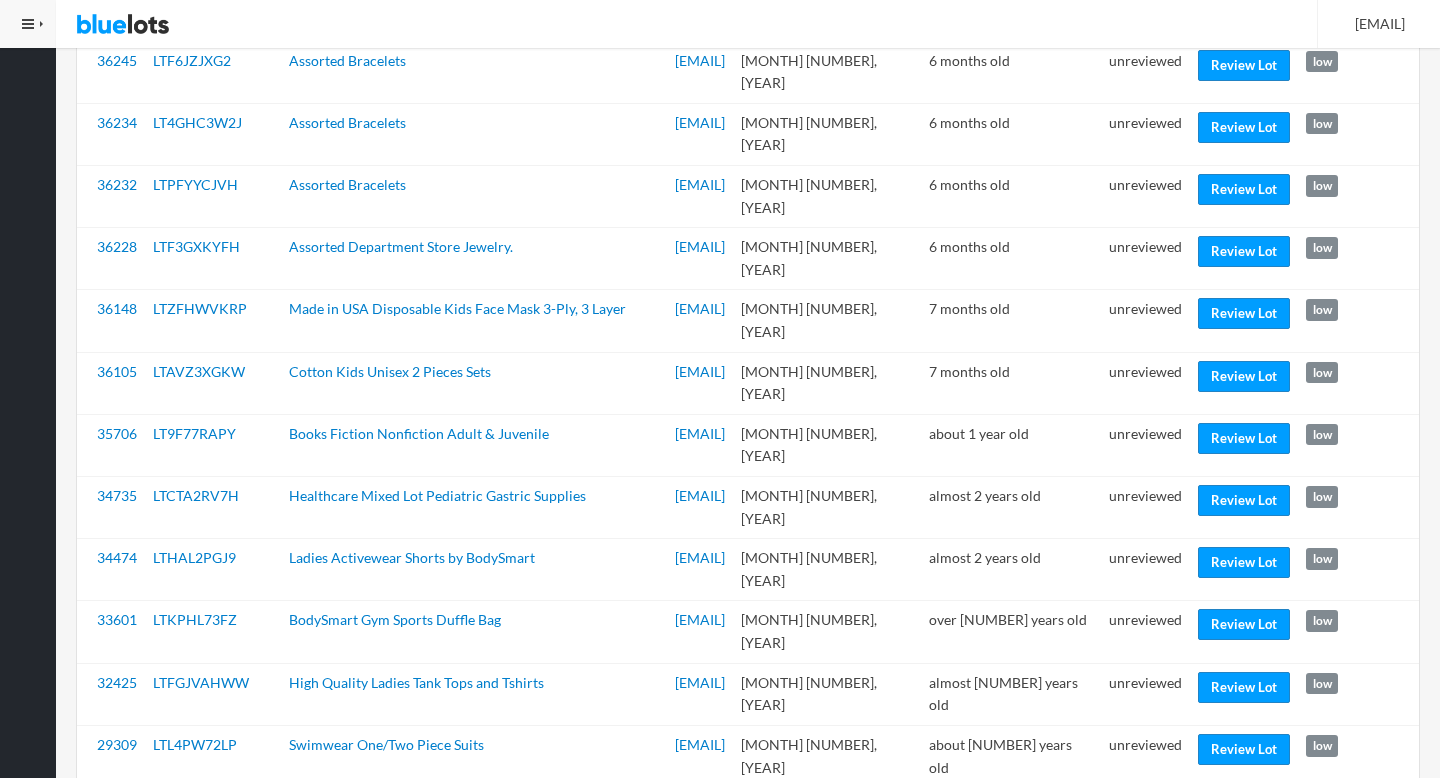 click on "unreviewed" at bounding box center [1145, 259] 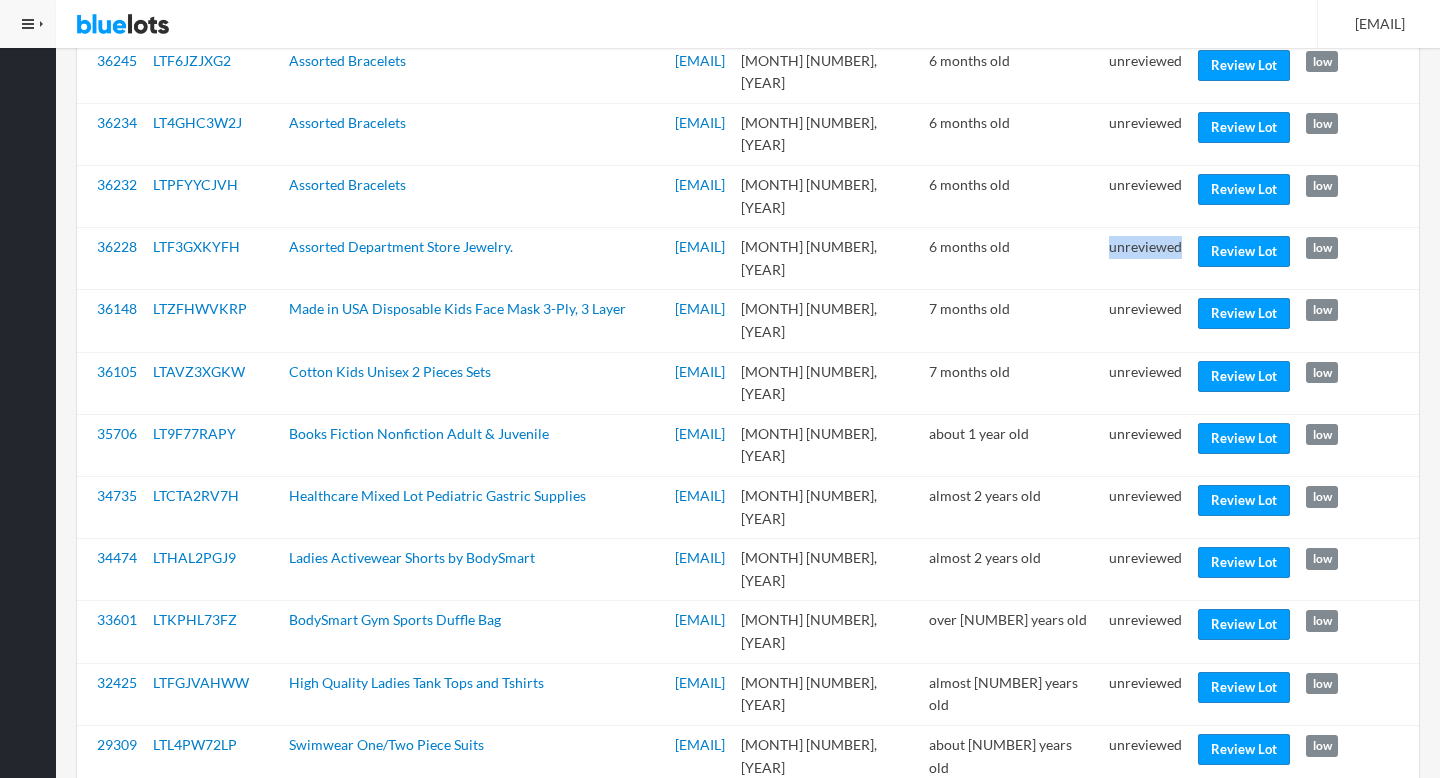 click on "unreviewed" at bounding box center [1145, 259] 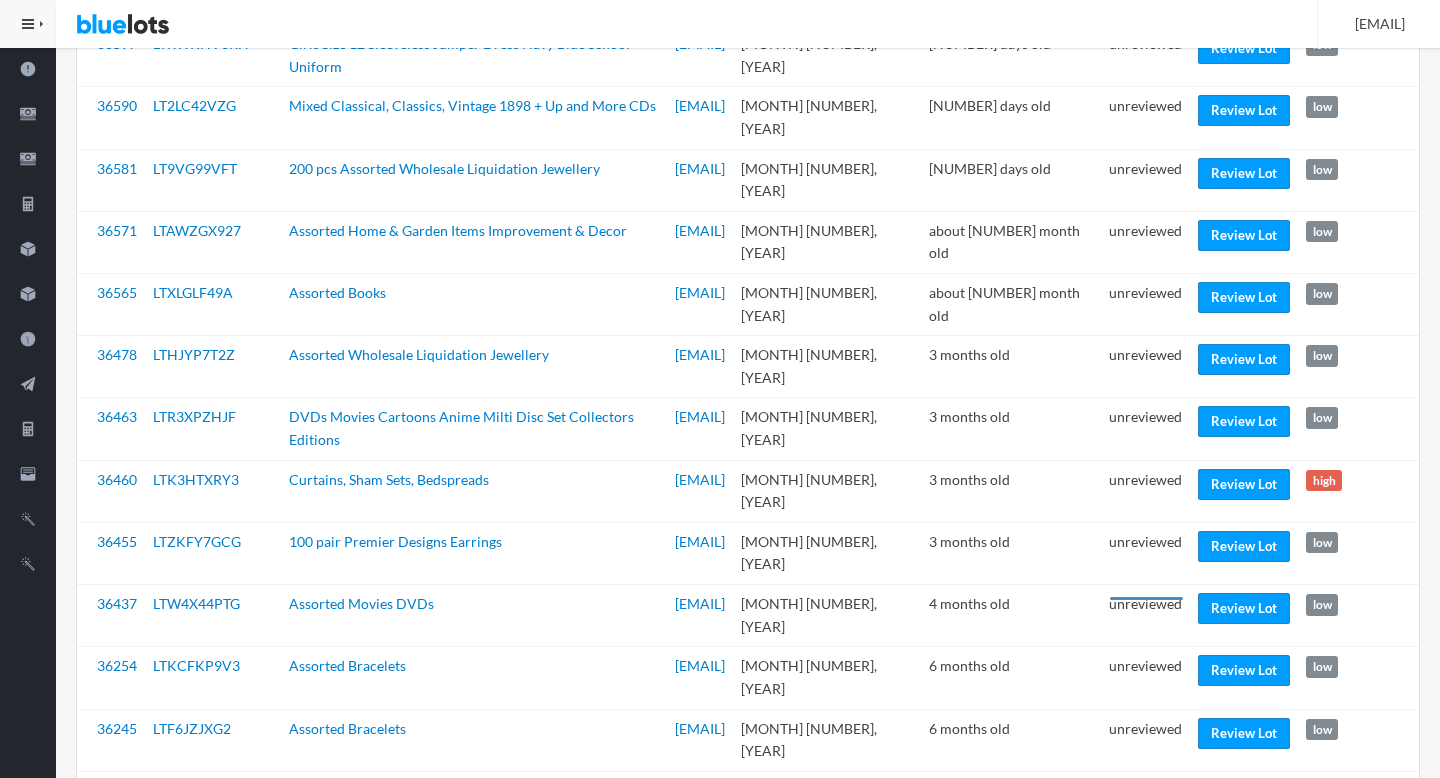 scroll, scrollTop: 486, scrollLeft: 0, axis: vertical 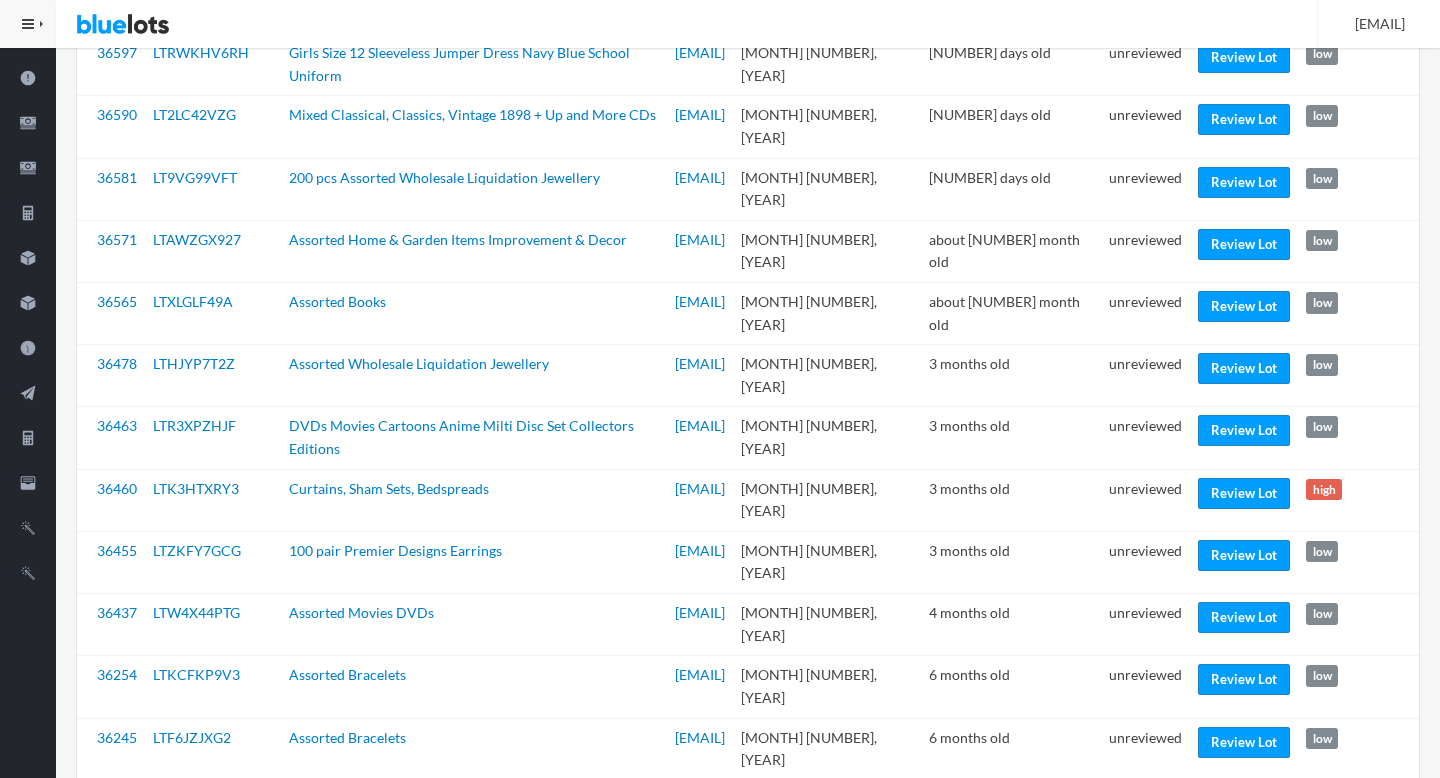 click on "Review Lot" at bounding box center [1244, 804] 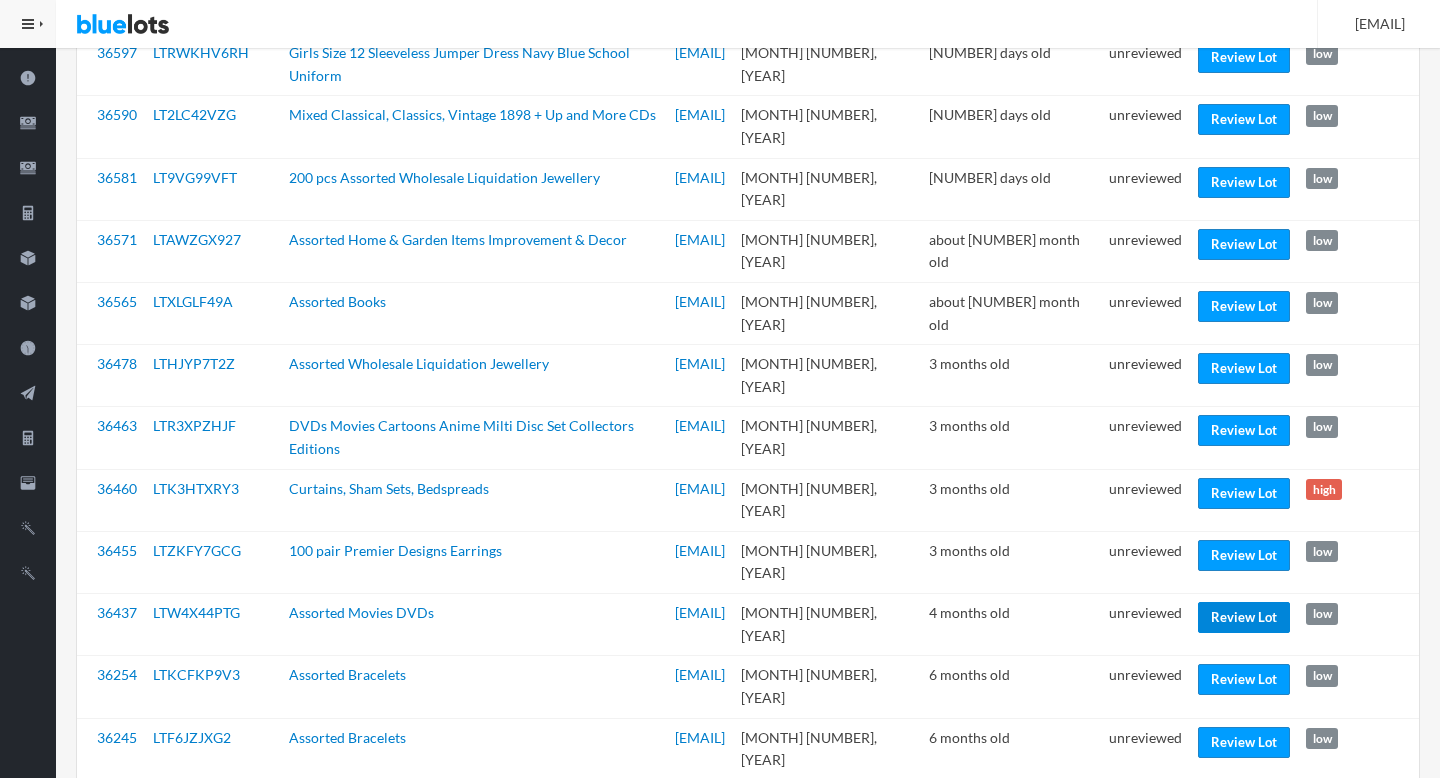 click on "Review Lot" at bounding box center [1244, 617] 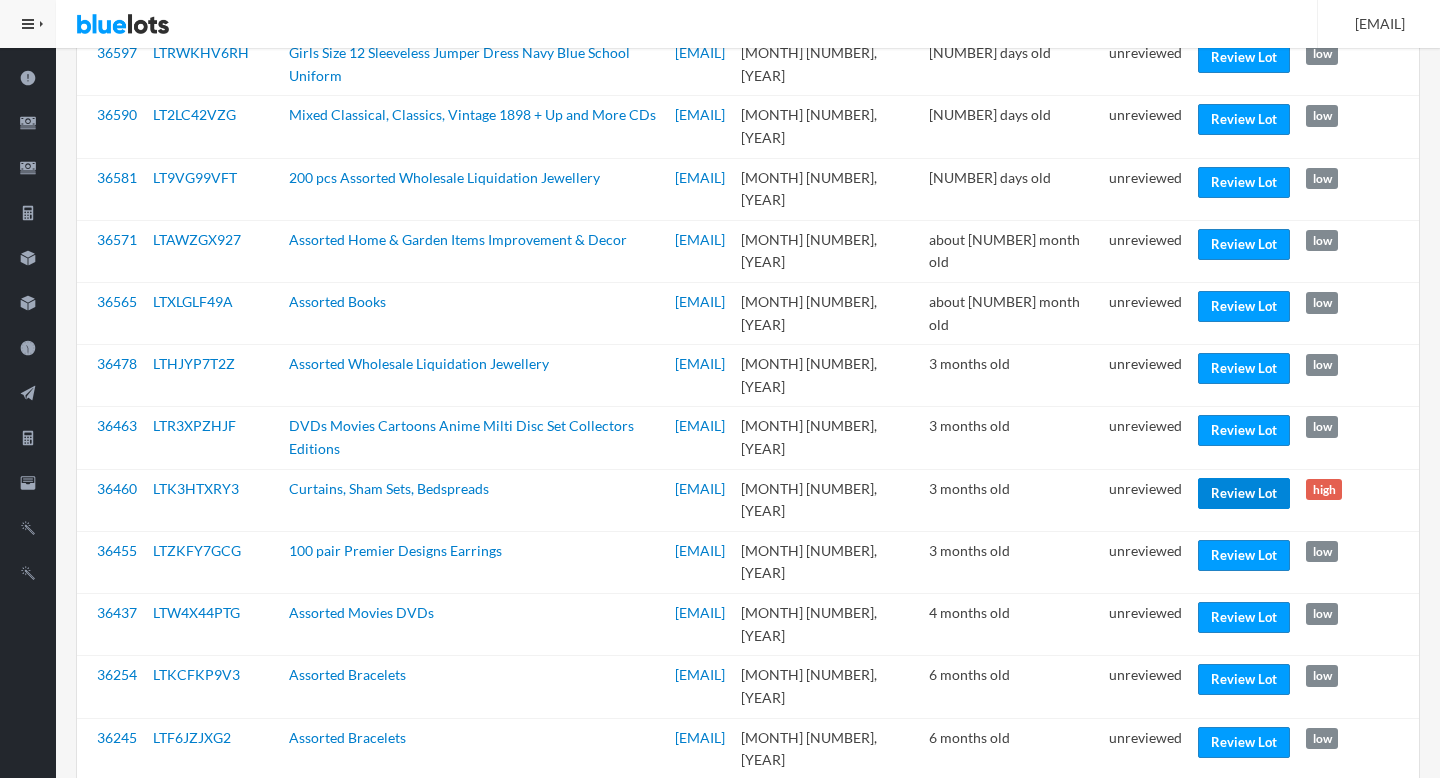 click on "Review Lot" at bounding box center (1244, 493) 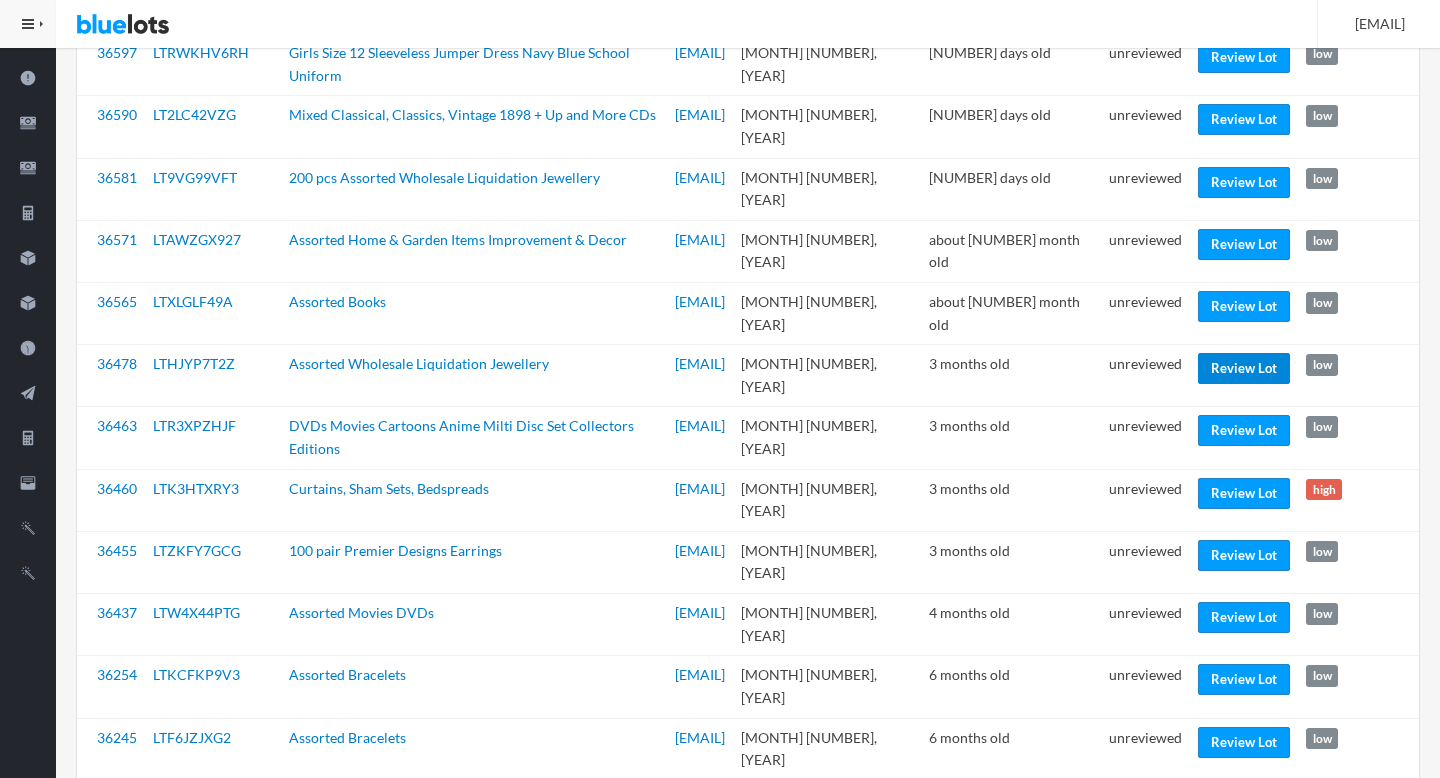 click on "Review Lot" at bounding box center [1244, 368] 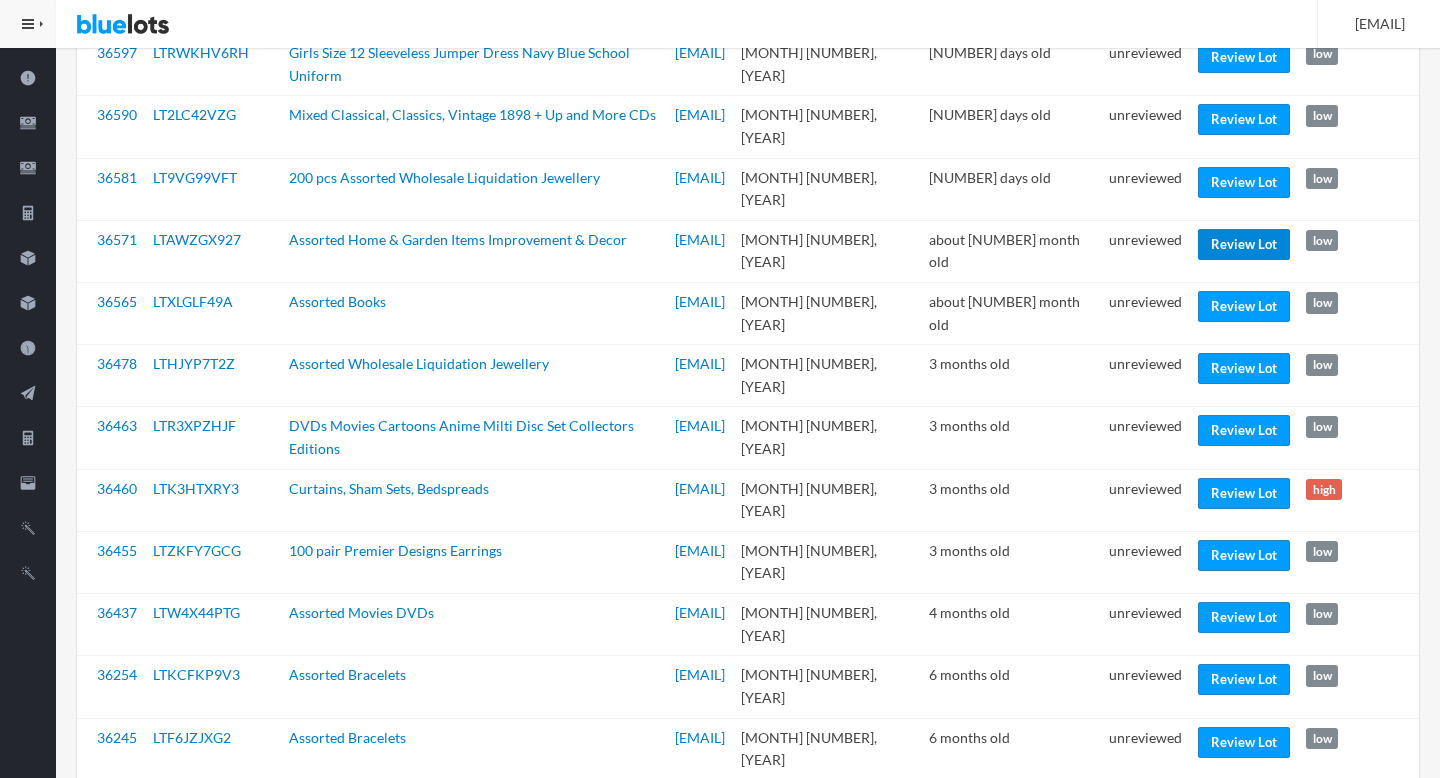 click on "Review Lot" at bounding box center [1244, 244] 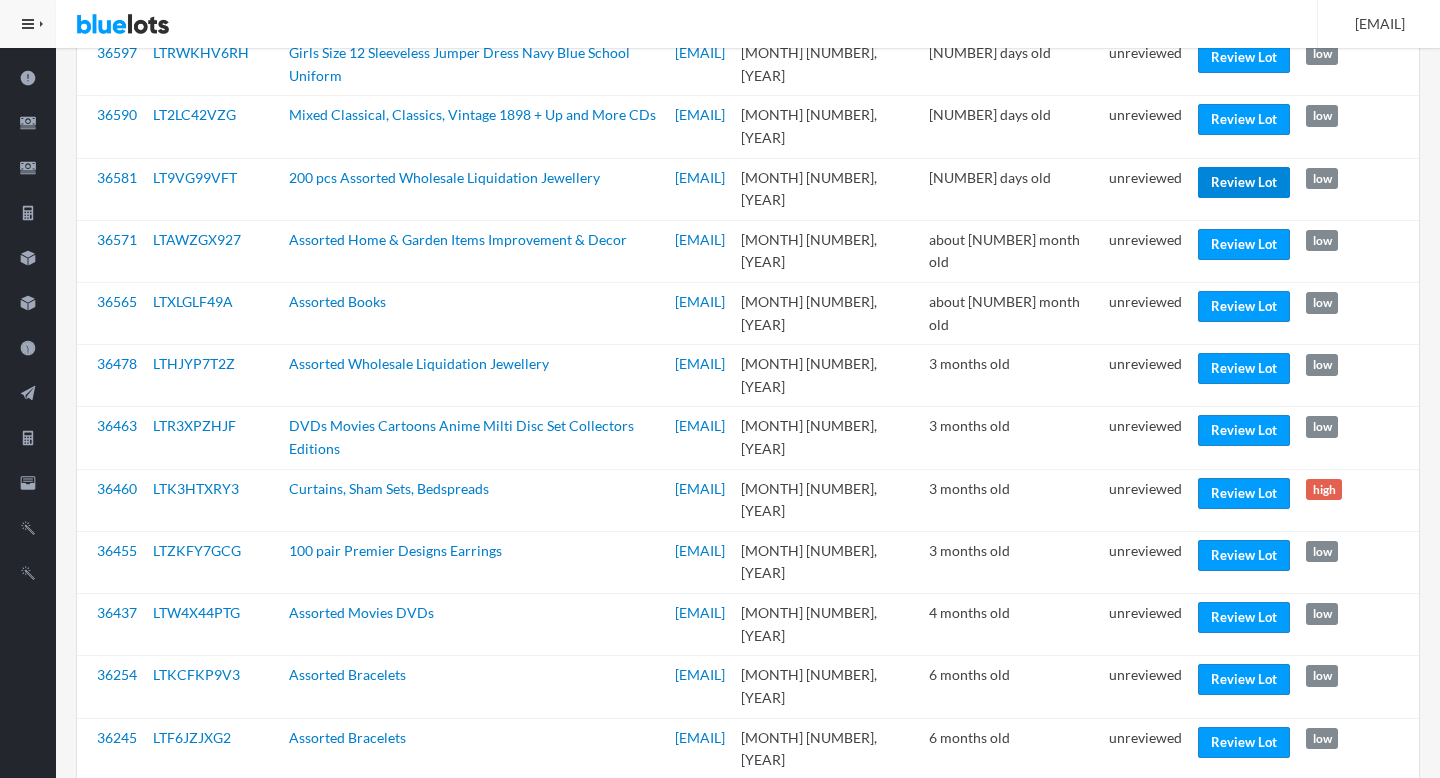 click on "Review Lot" at bounding box center [1244, 182] 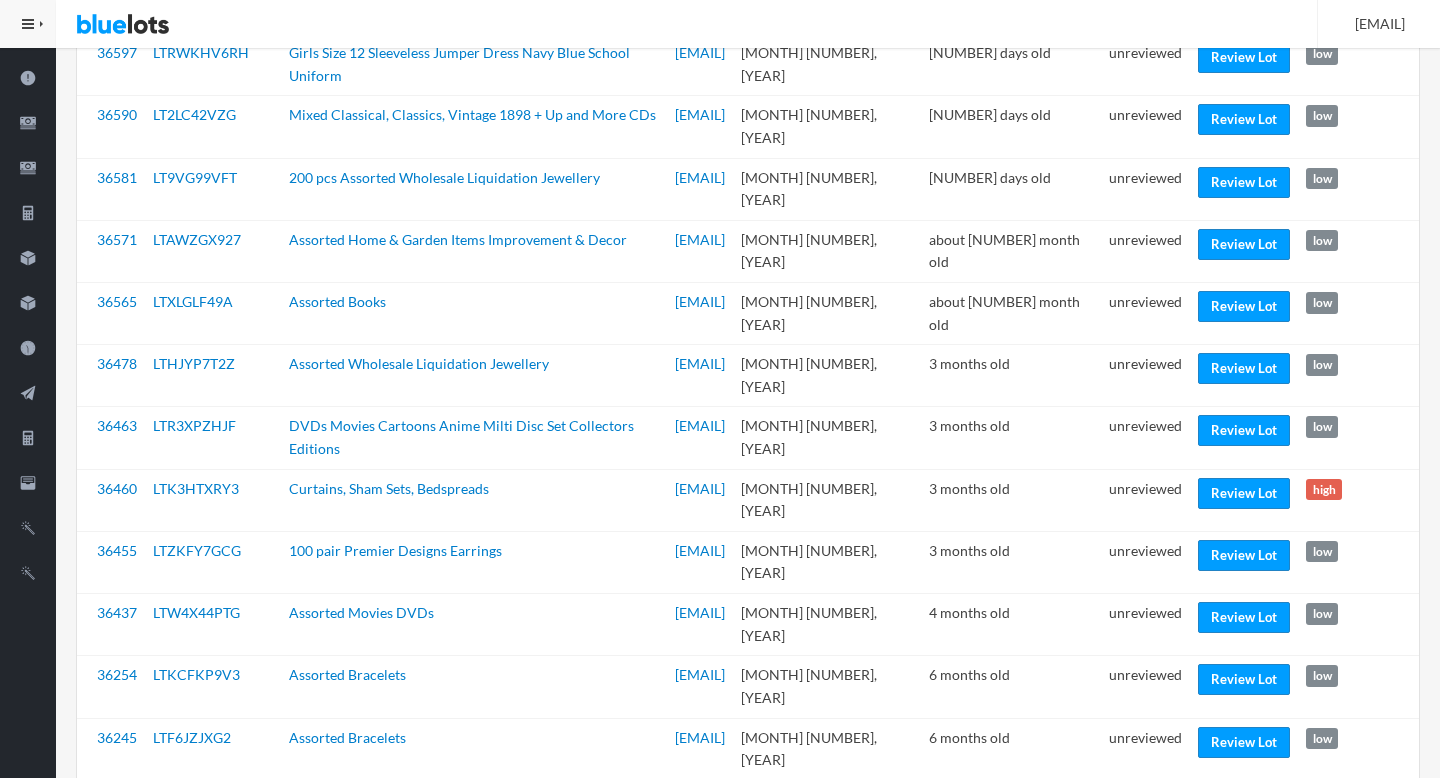 click on "unreviewed" at bounding box center [1145, 189] 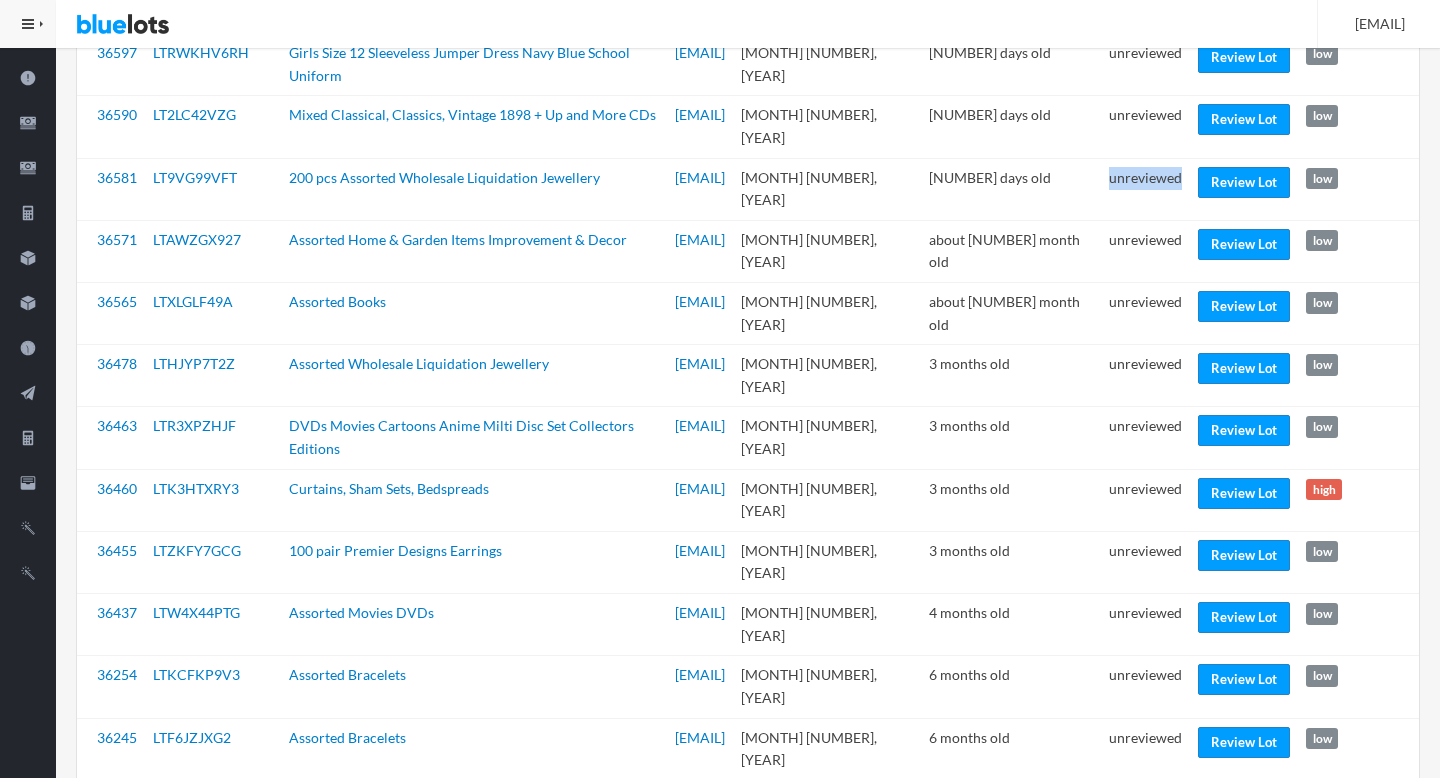 click on "unreviewed" at bounding box center (1145, 189) 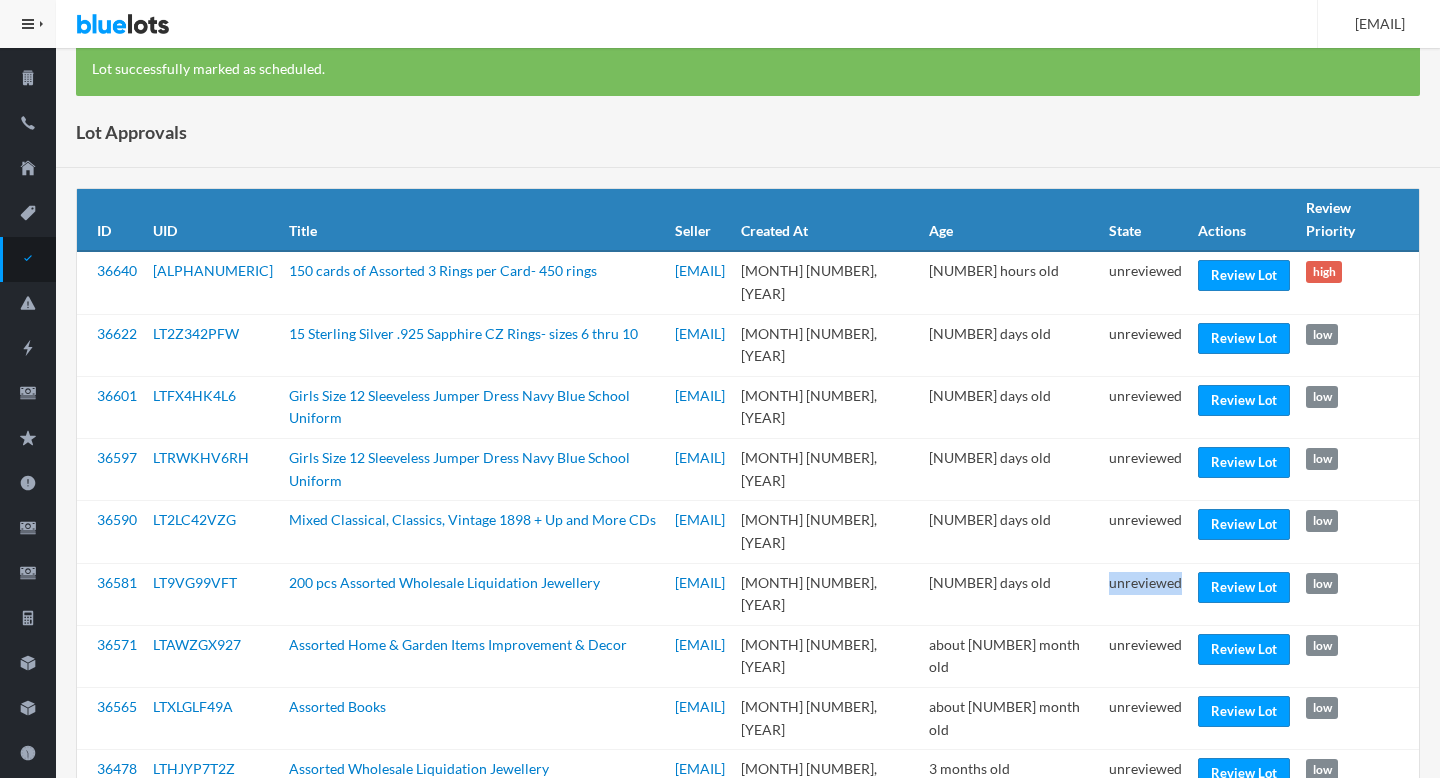 scroll, scrollTop: 79, scrollLeft: 0, axis: vertical 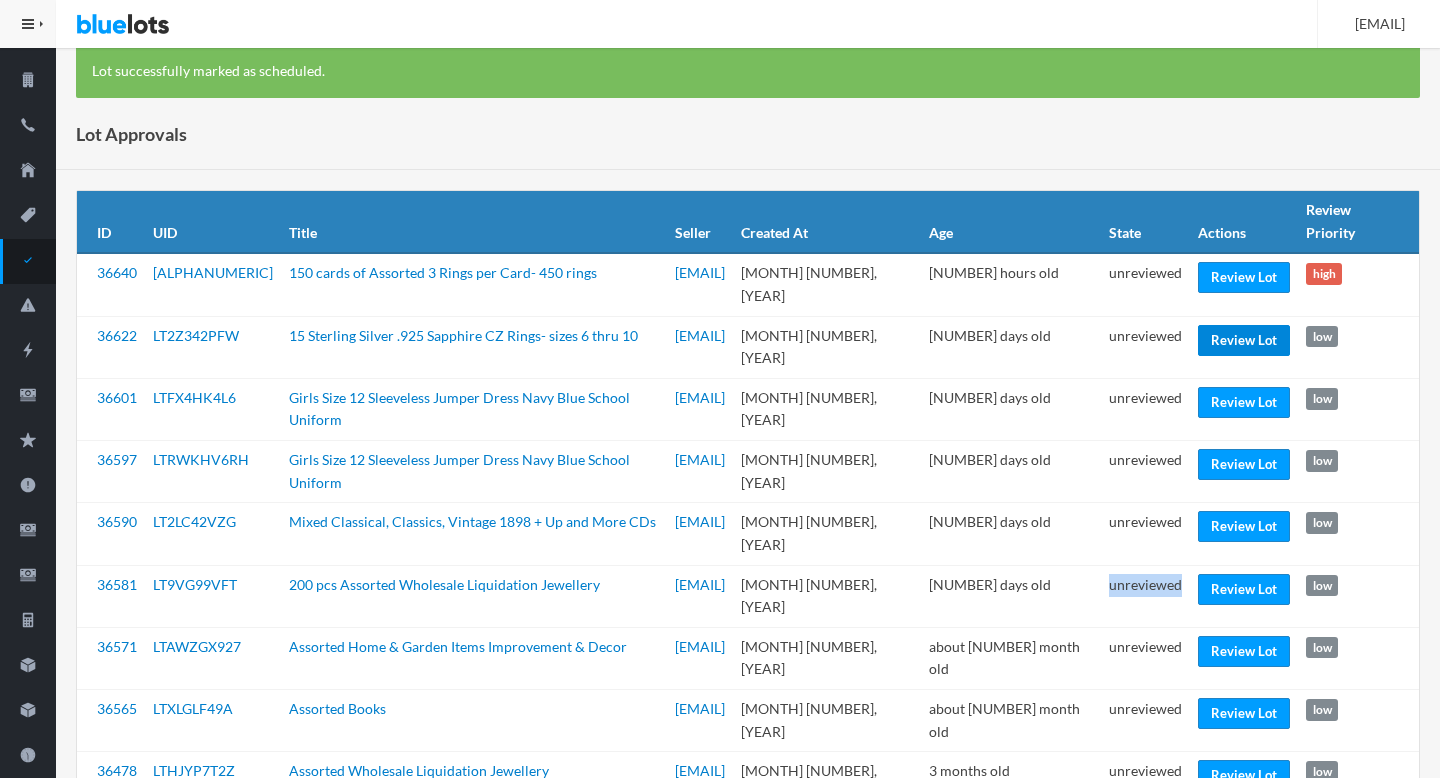 click on "Review Lot" at bounding box center [1244, 340] 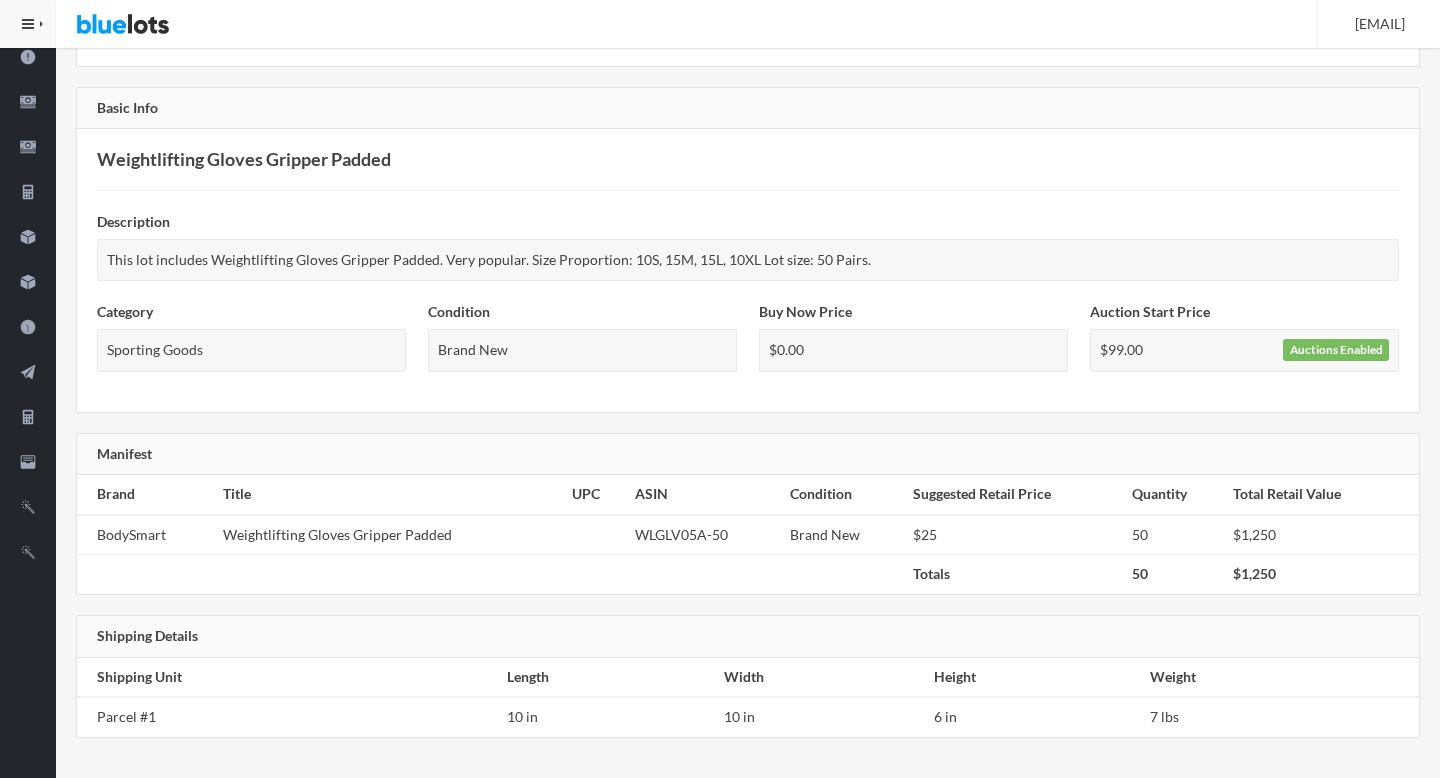 scroll, scrollTop: 0, scrollLeft: 0, axis: both 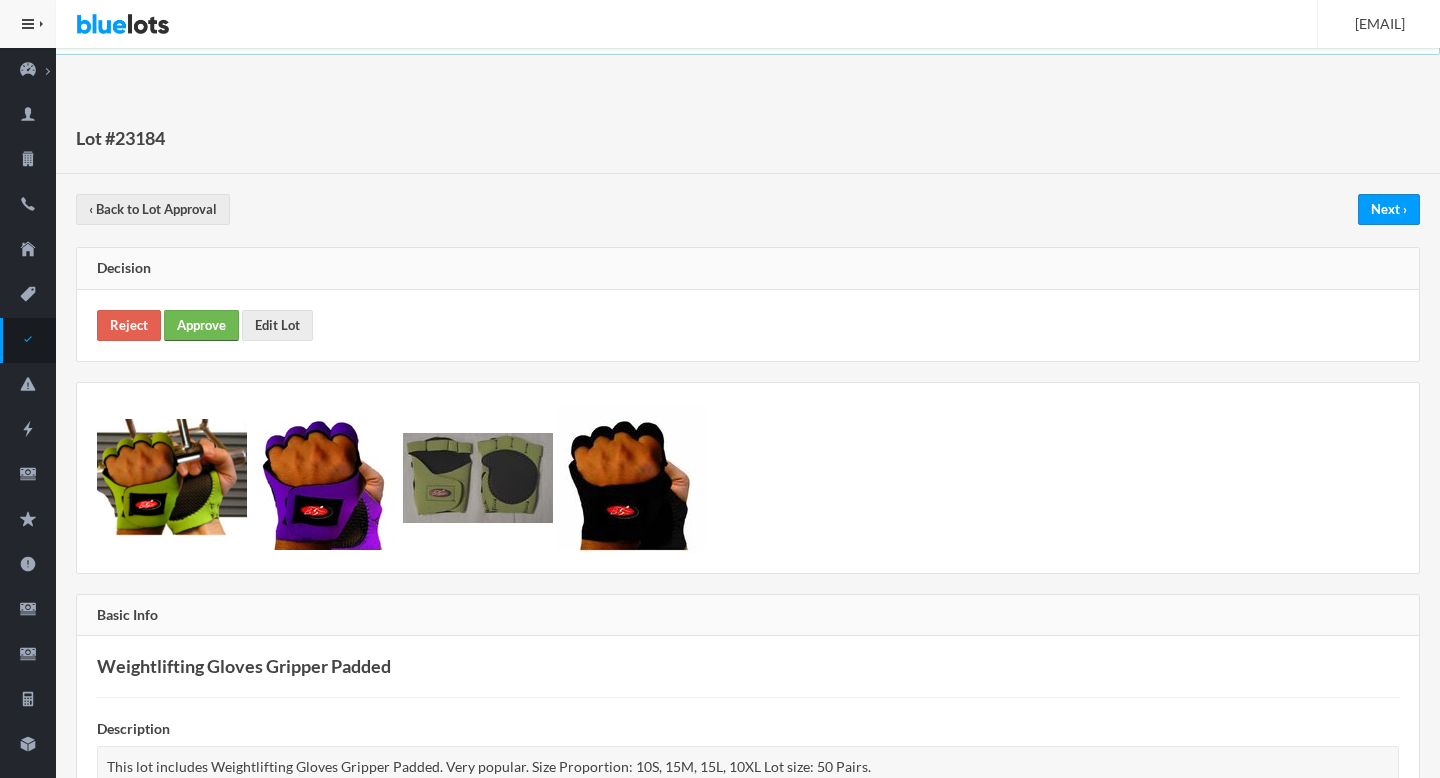 click on "Approve" at bounding box center (201, 325) 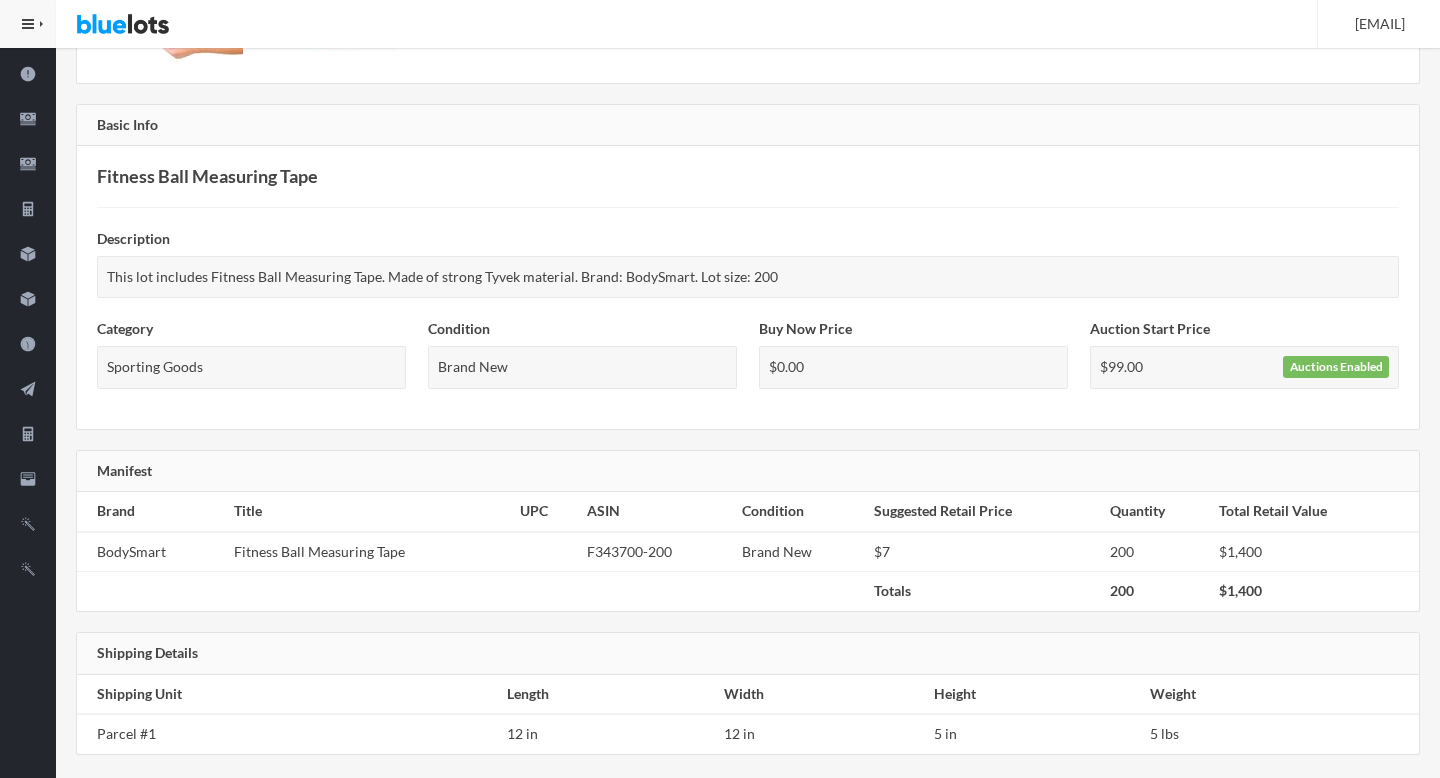 scroll, scrollTop: 0, scrollLeft: 0, axis: both 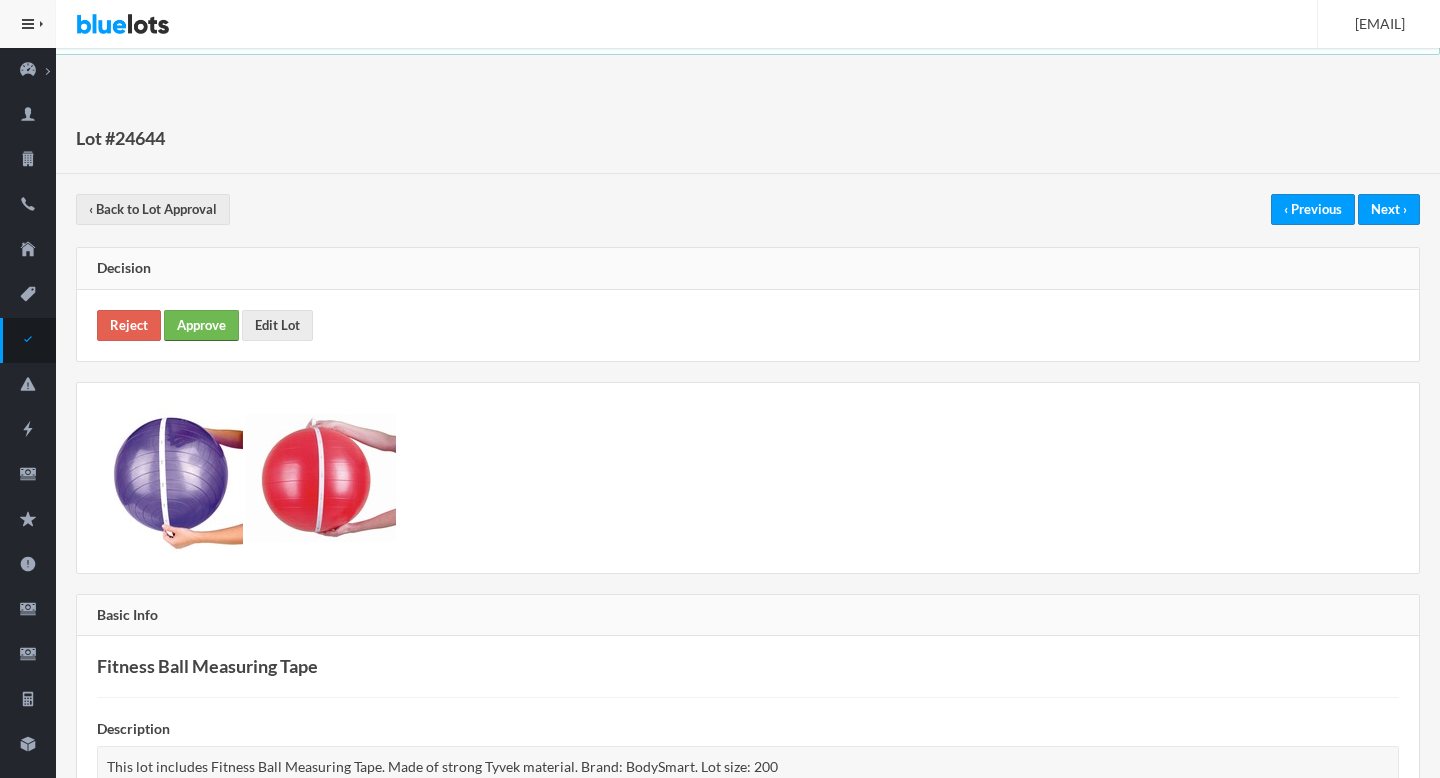 click on "Approve" at bounding box center [201, 325] 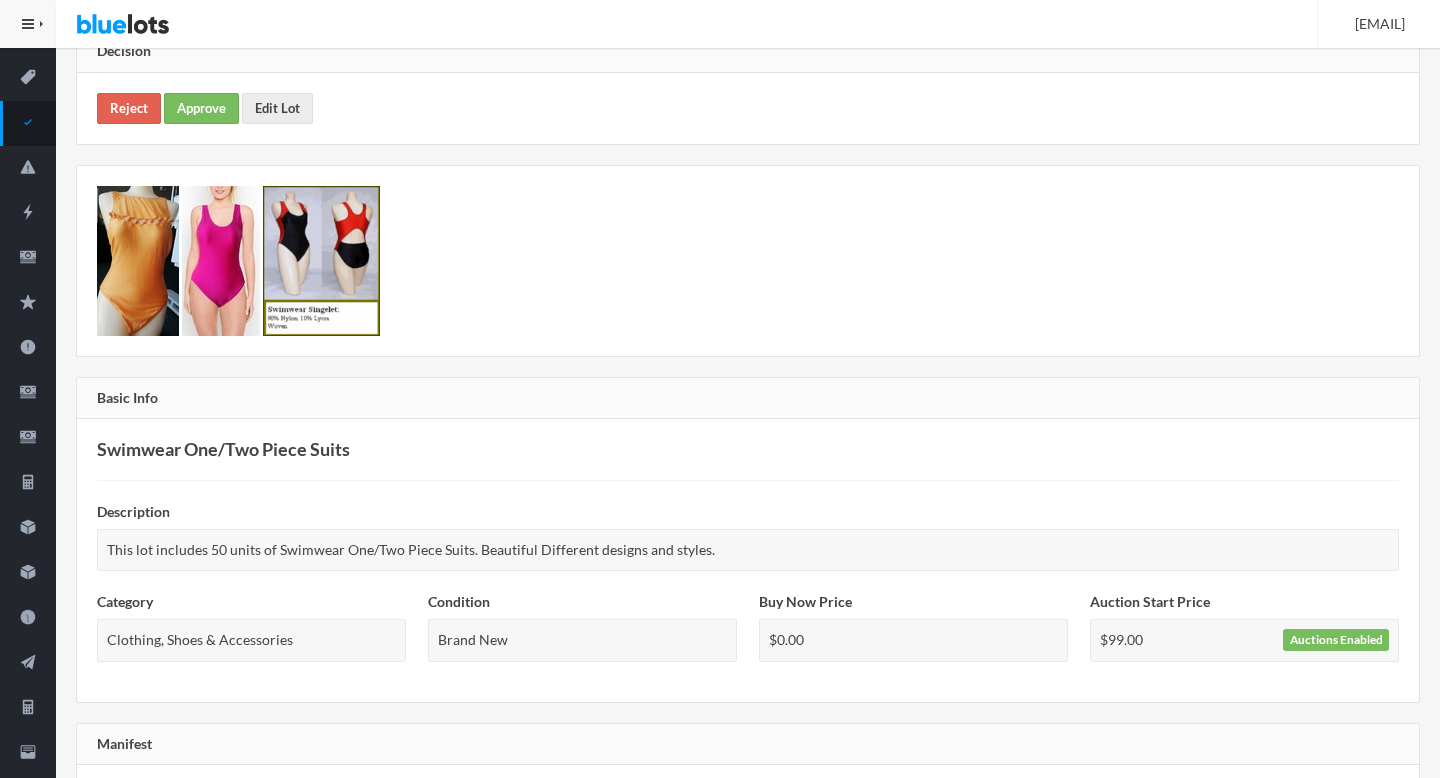 scroll, scrollTop: 0, scrollLeft: 0, axis: both 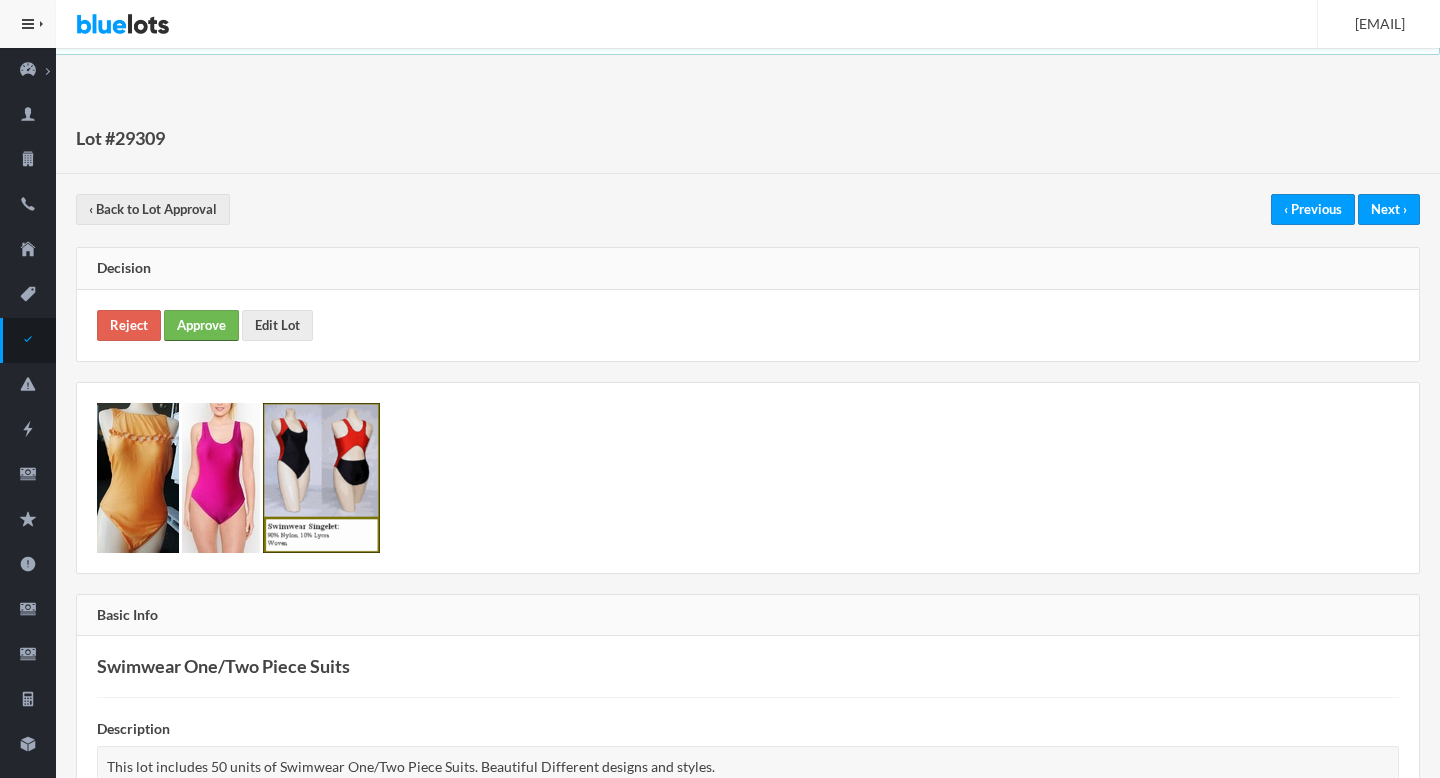 click on "Approve" at bounding box center (201, 325) 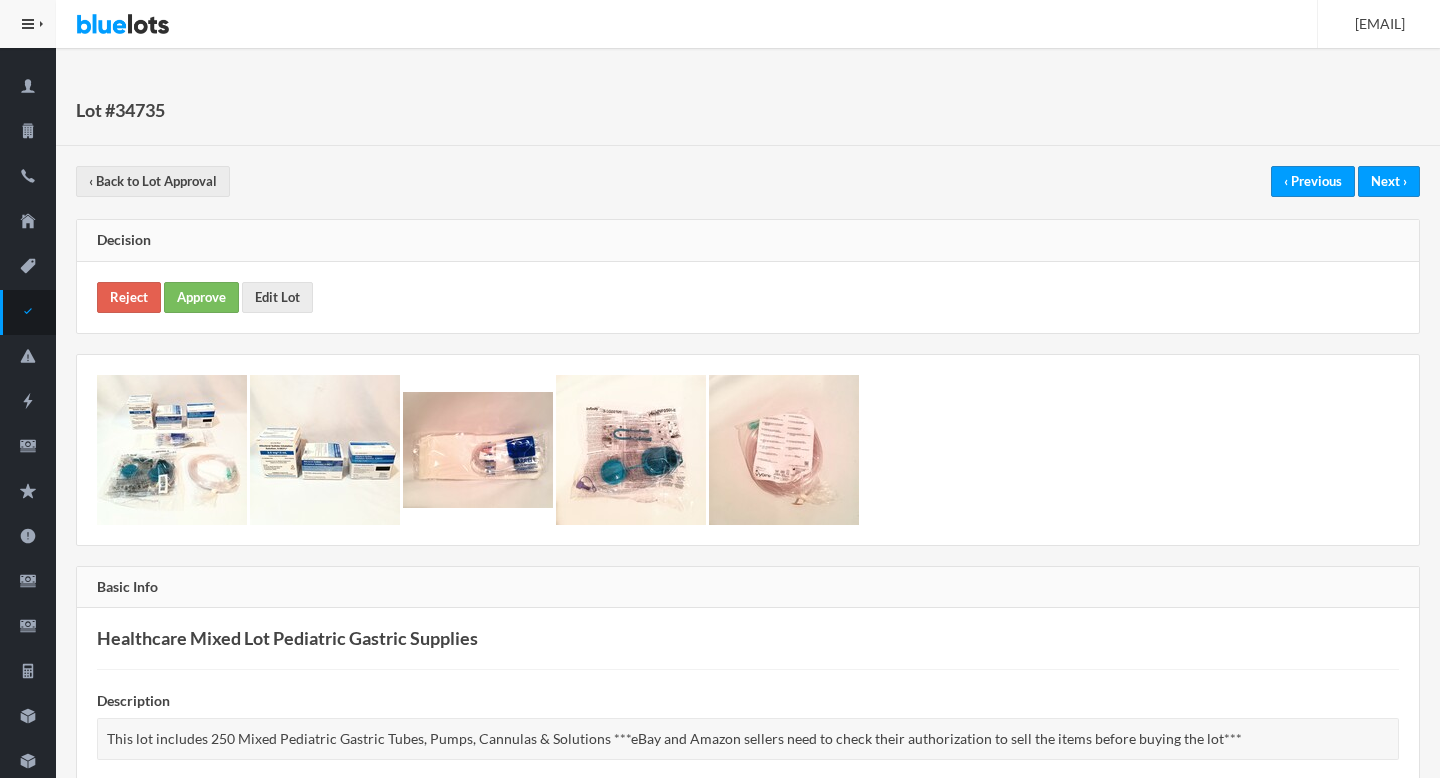 scroll, scrollTop: 0, scrollLeft: 0, axis: both 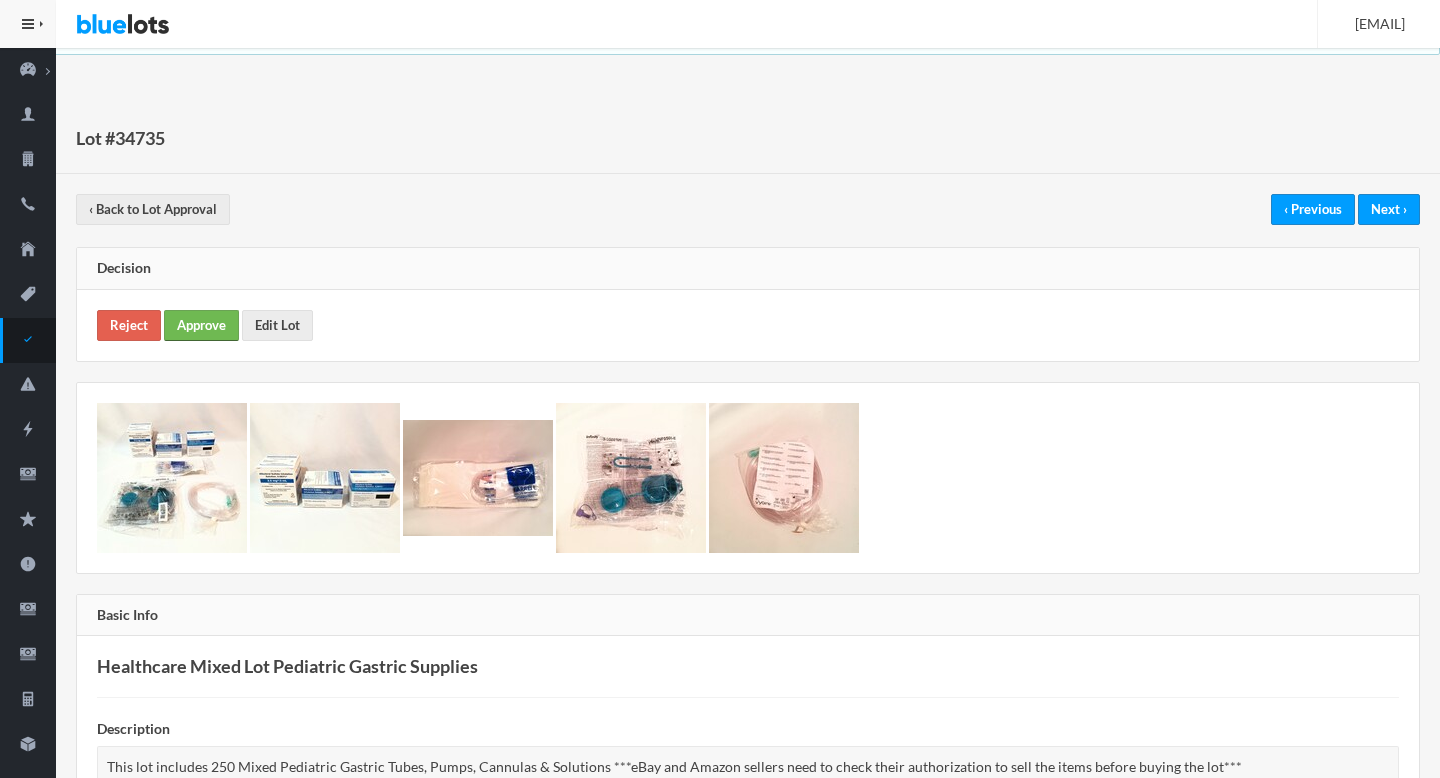 click on "Approve" at bounding box center [201, 325] 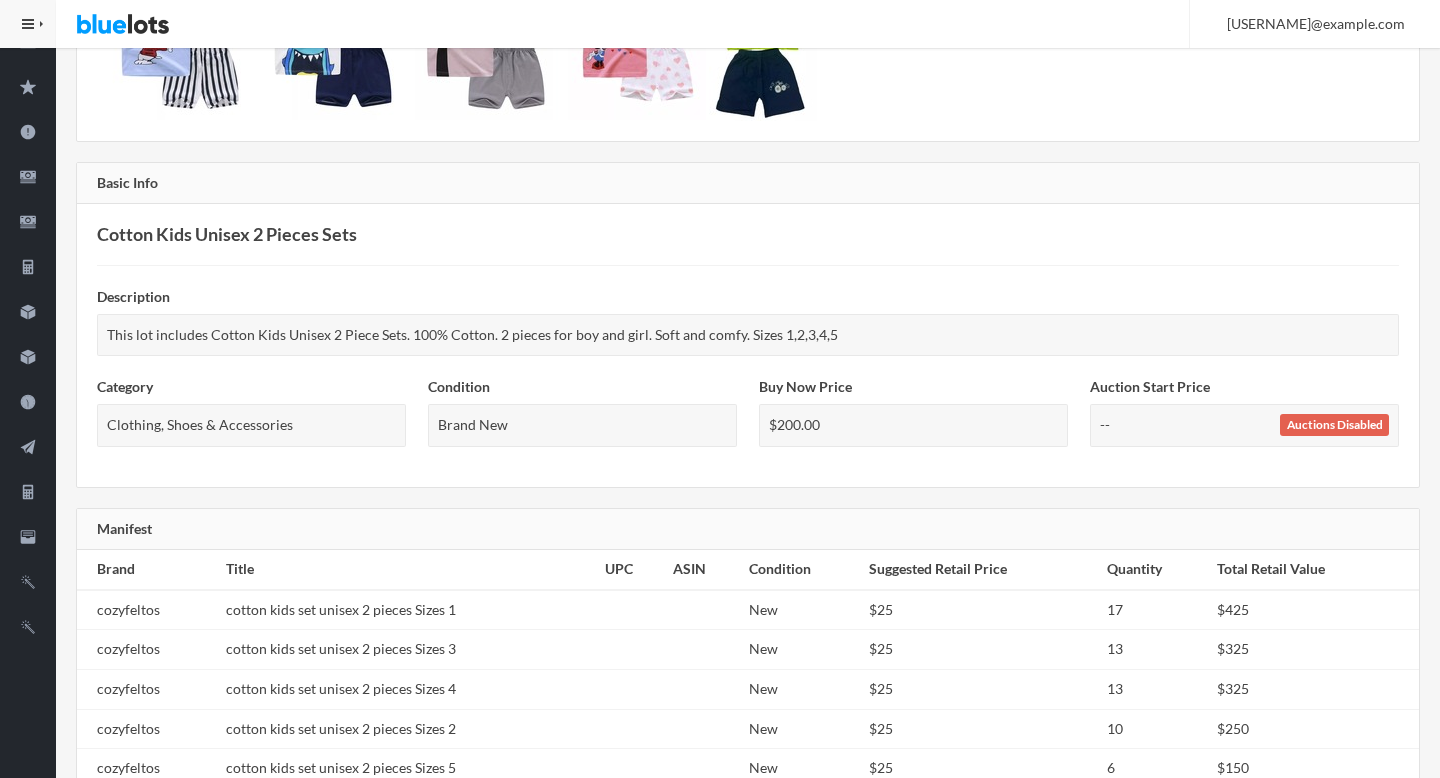 scroll, scrollTop: 0, scrollLeft: 0, axis: both 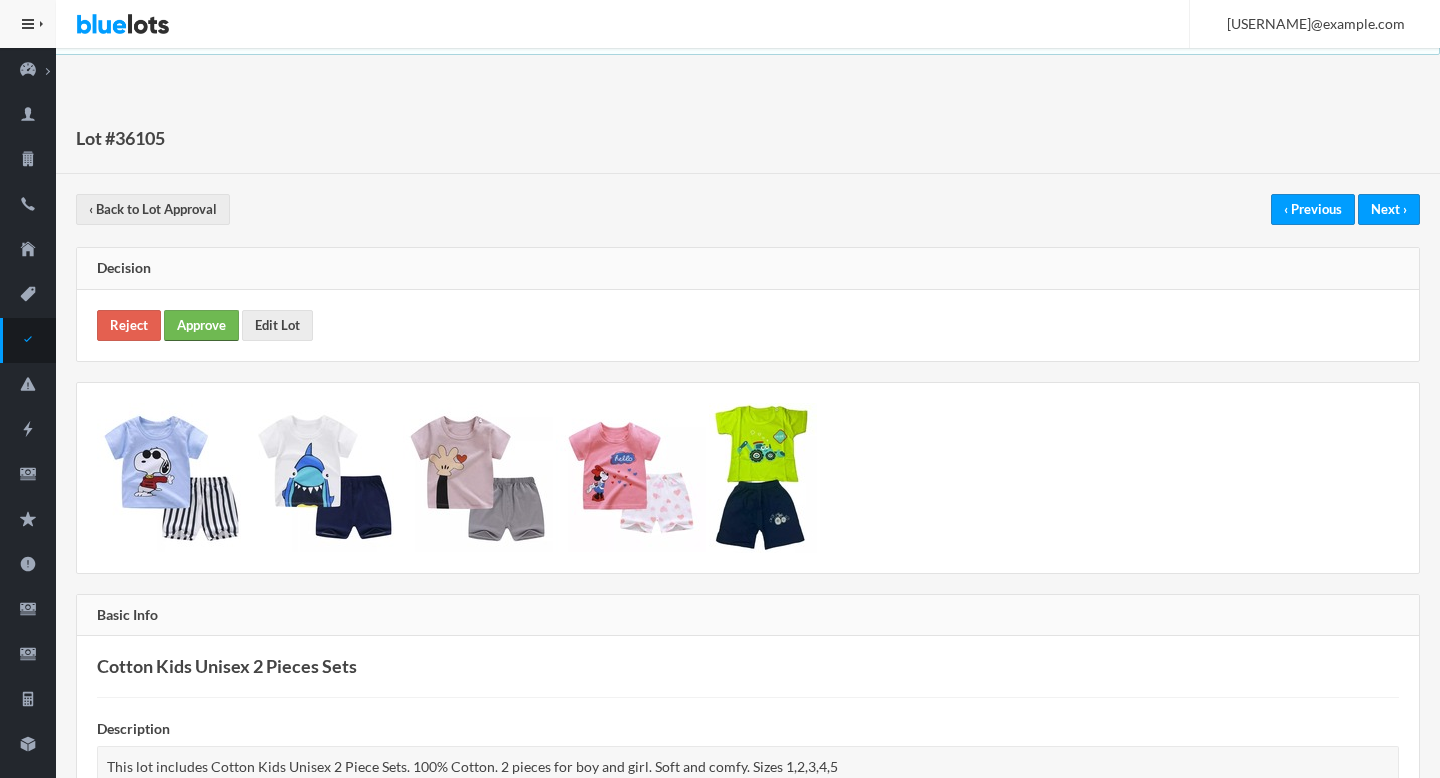 click on "Approve" at bounding box center [201, 325] 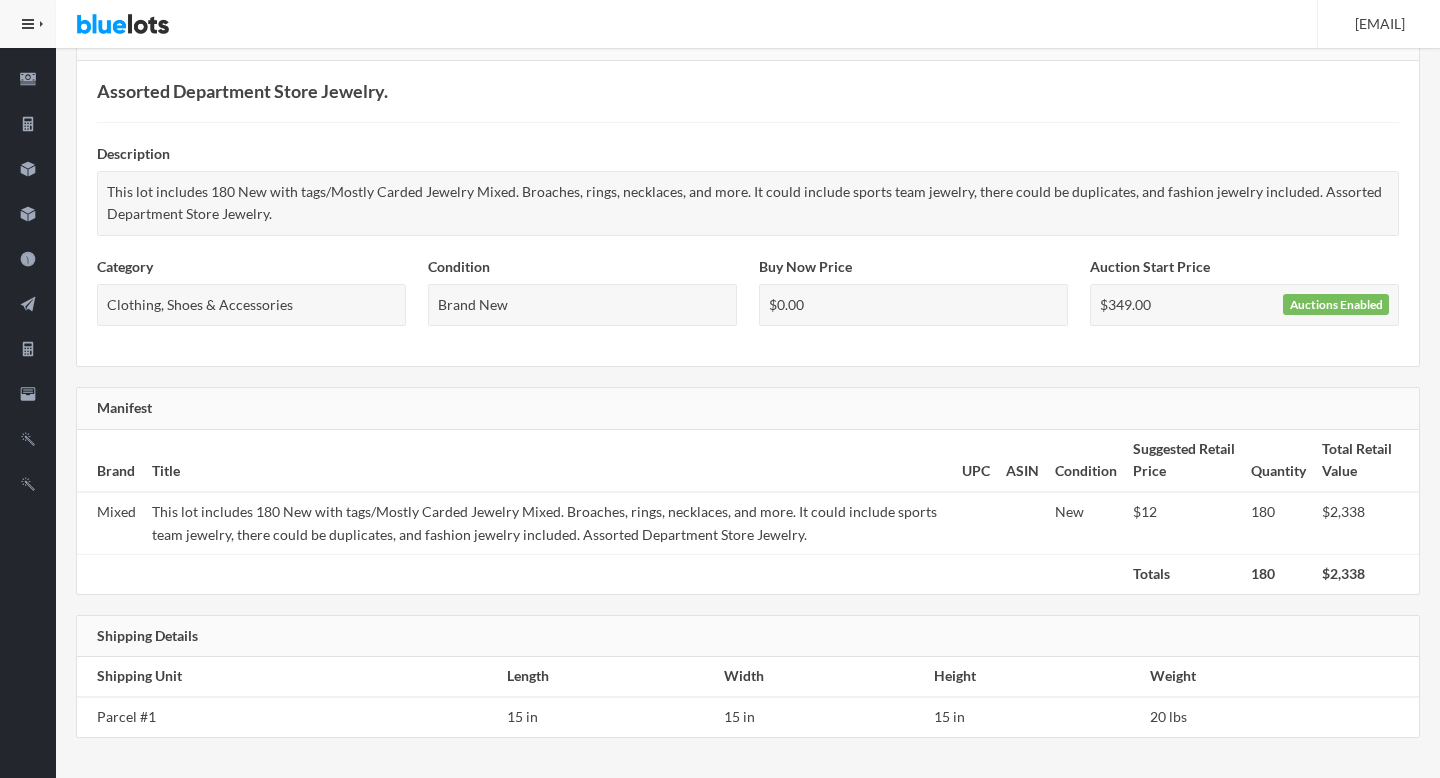 scroll, scrollTop: 0, scrollLeft: 0, axis: both 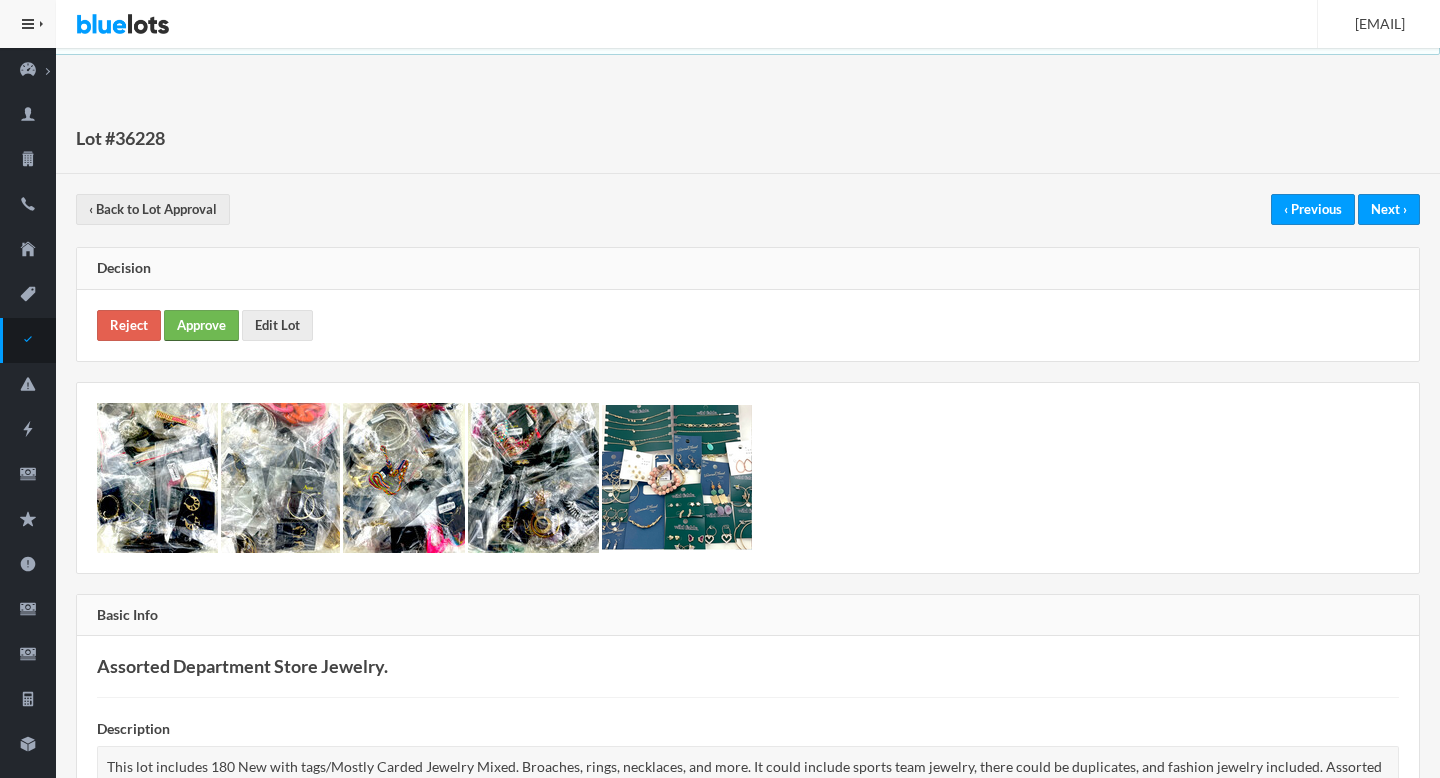 click on "Approve" at bounding box center [201, 325] 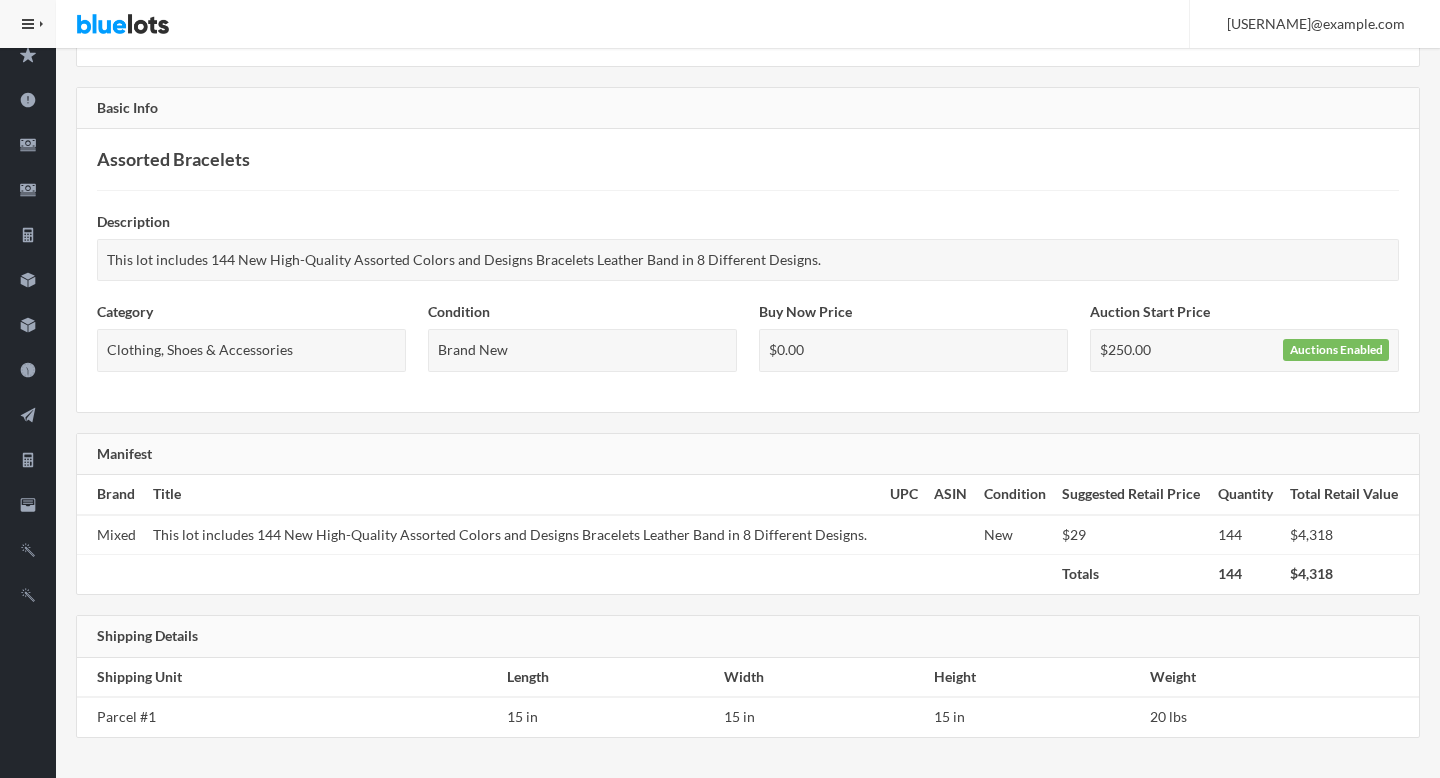 scroll, scrollTop: 0, scrollLeft: 0, axis: both 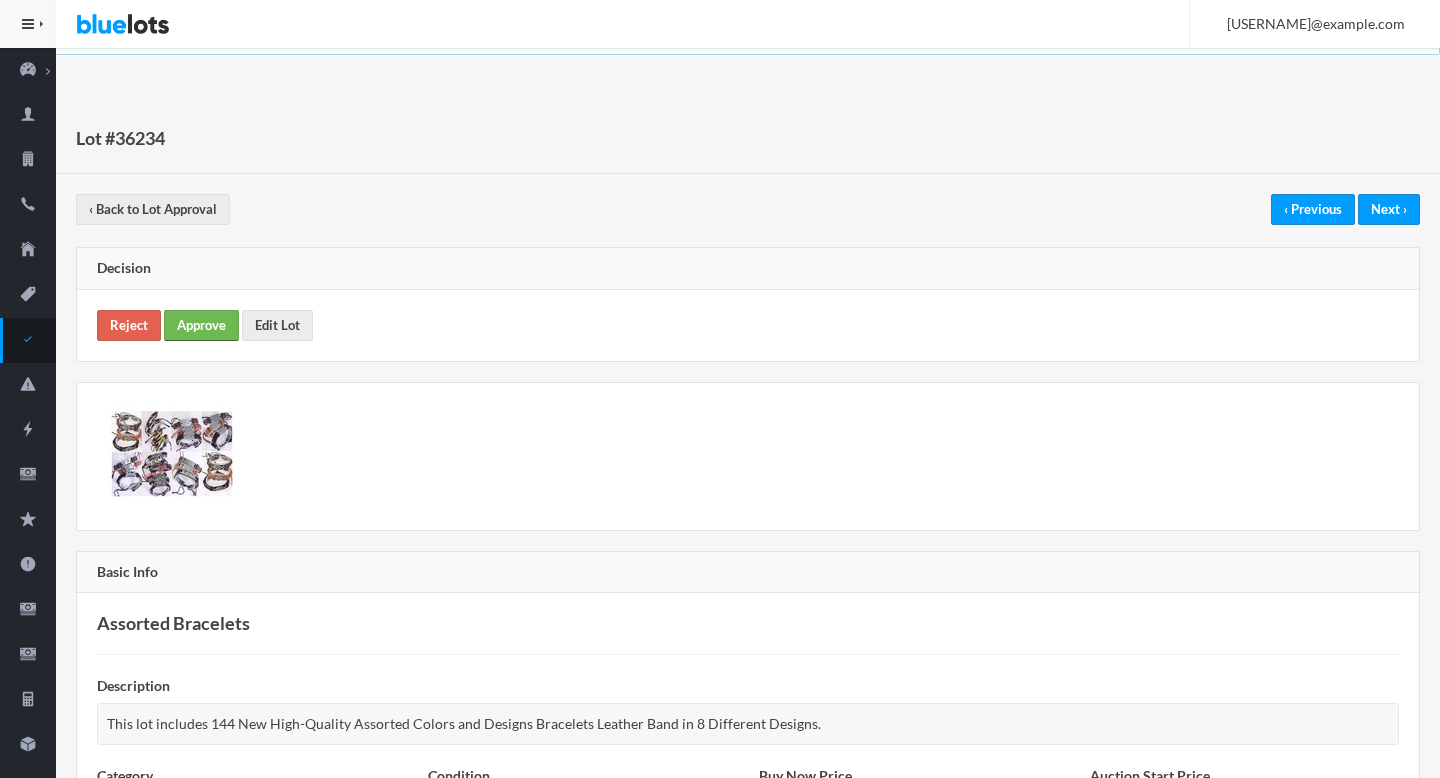 click on "Approve" at bounding box center (201, 325) 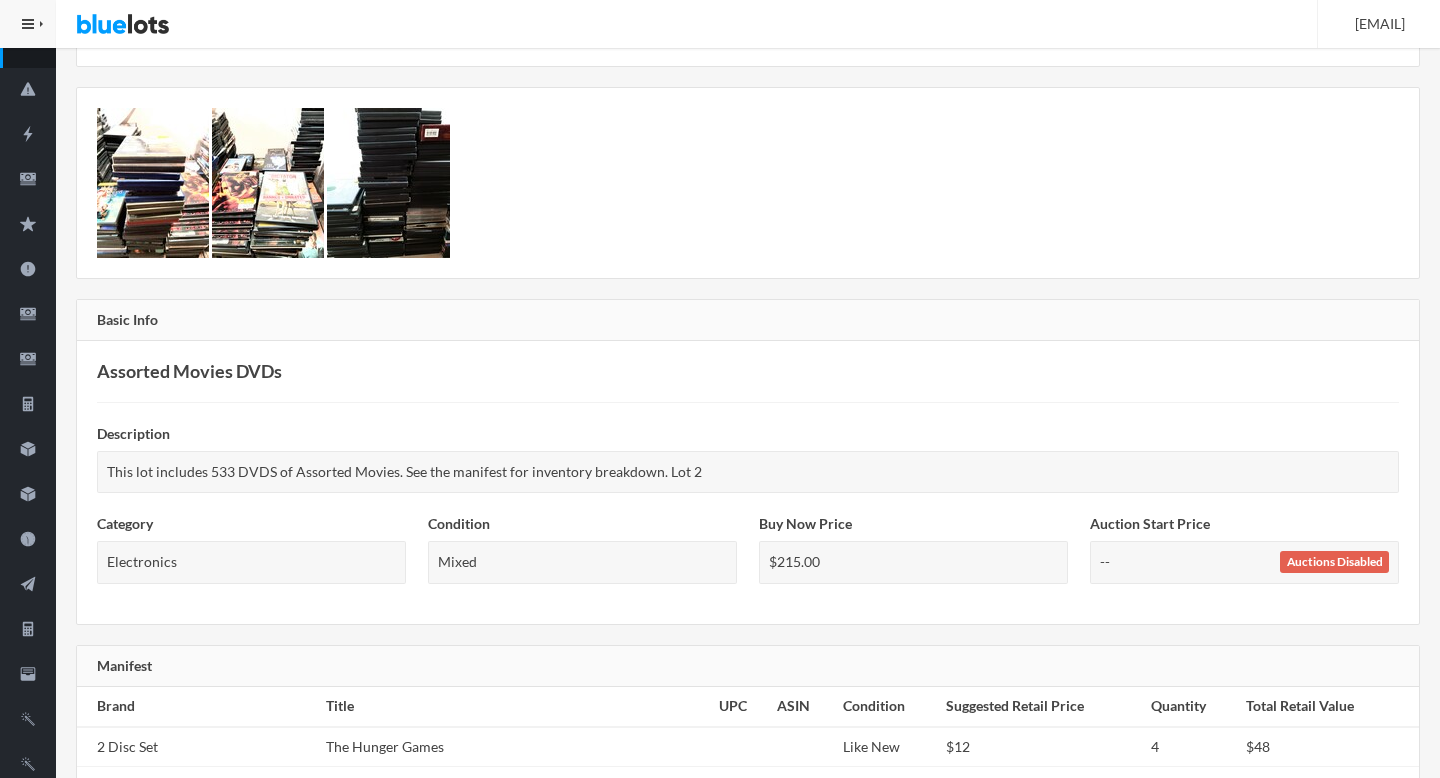 scroll, scrollTop: 0, scrollLeft: 0, axis: both 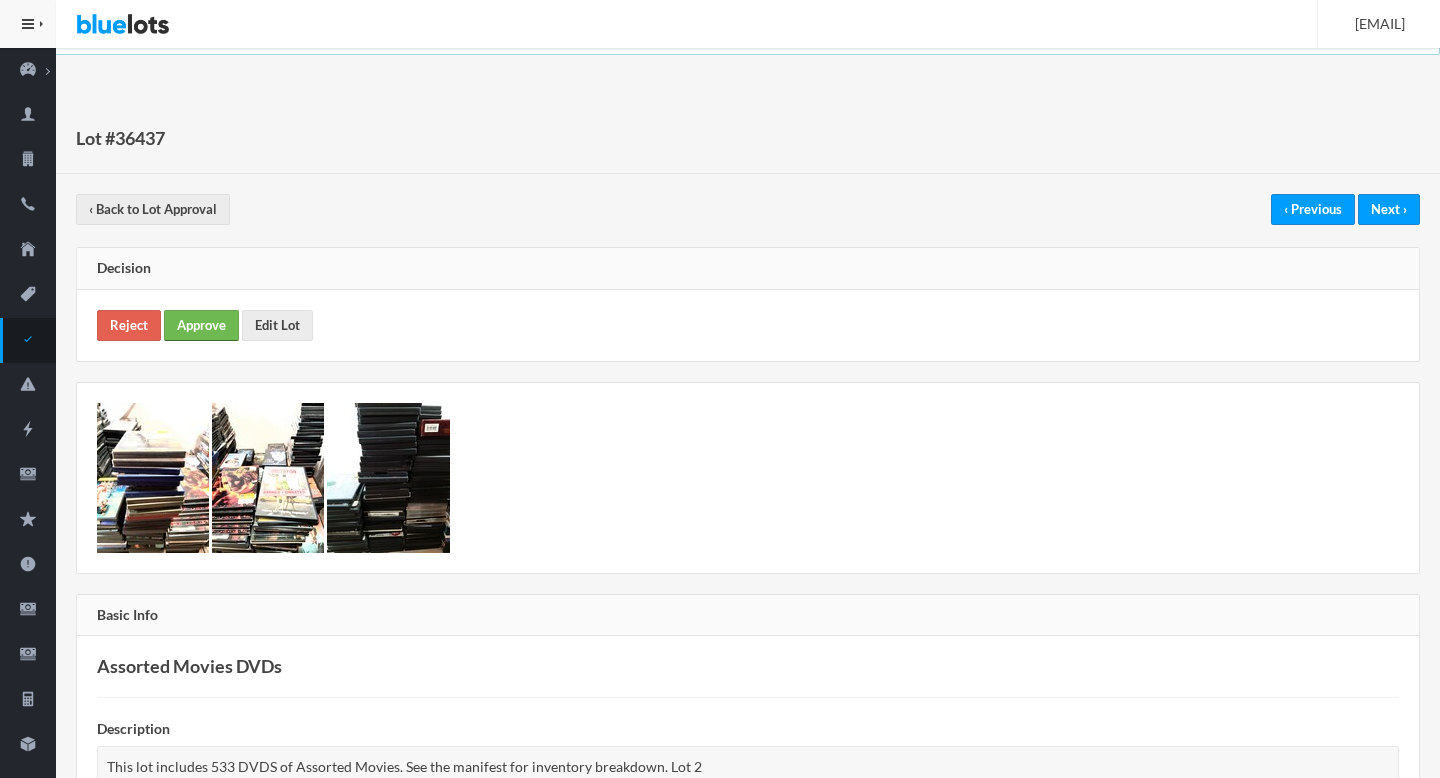 click on "Approve" at bounding box center (201, 325) 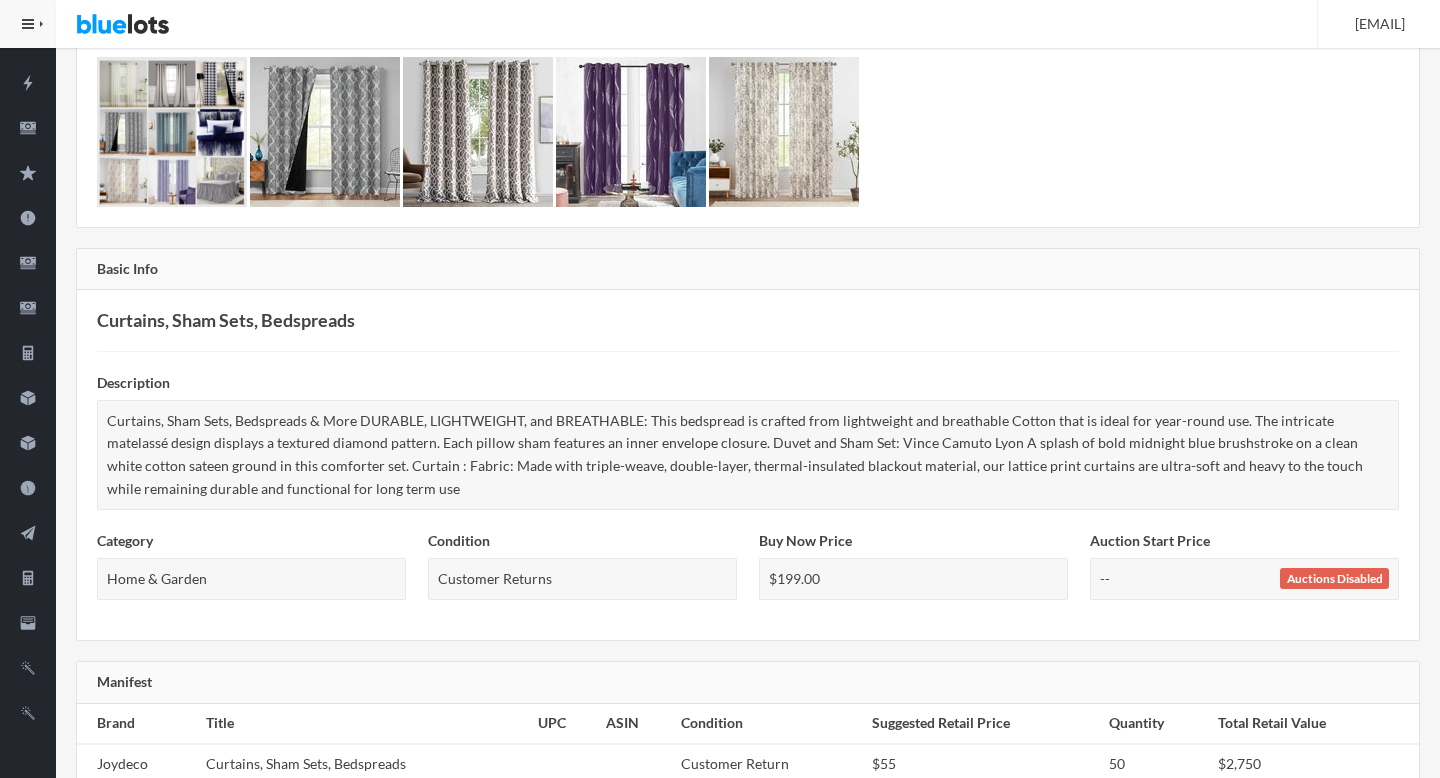 scroll, scrollTop: 0, scrollLeft: 0, axis: both 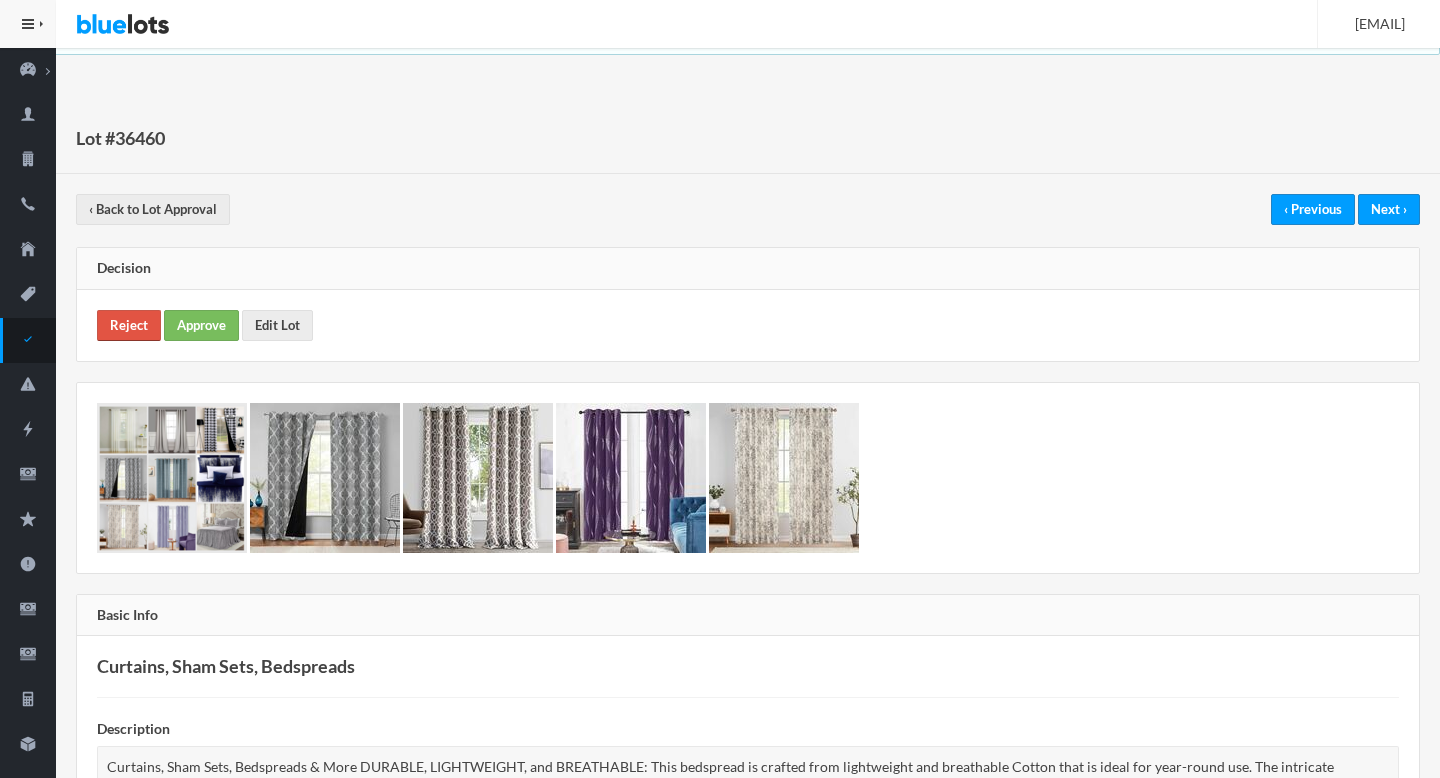click on "Reject" at bounding box center [129, 325] 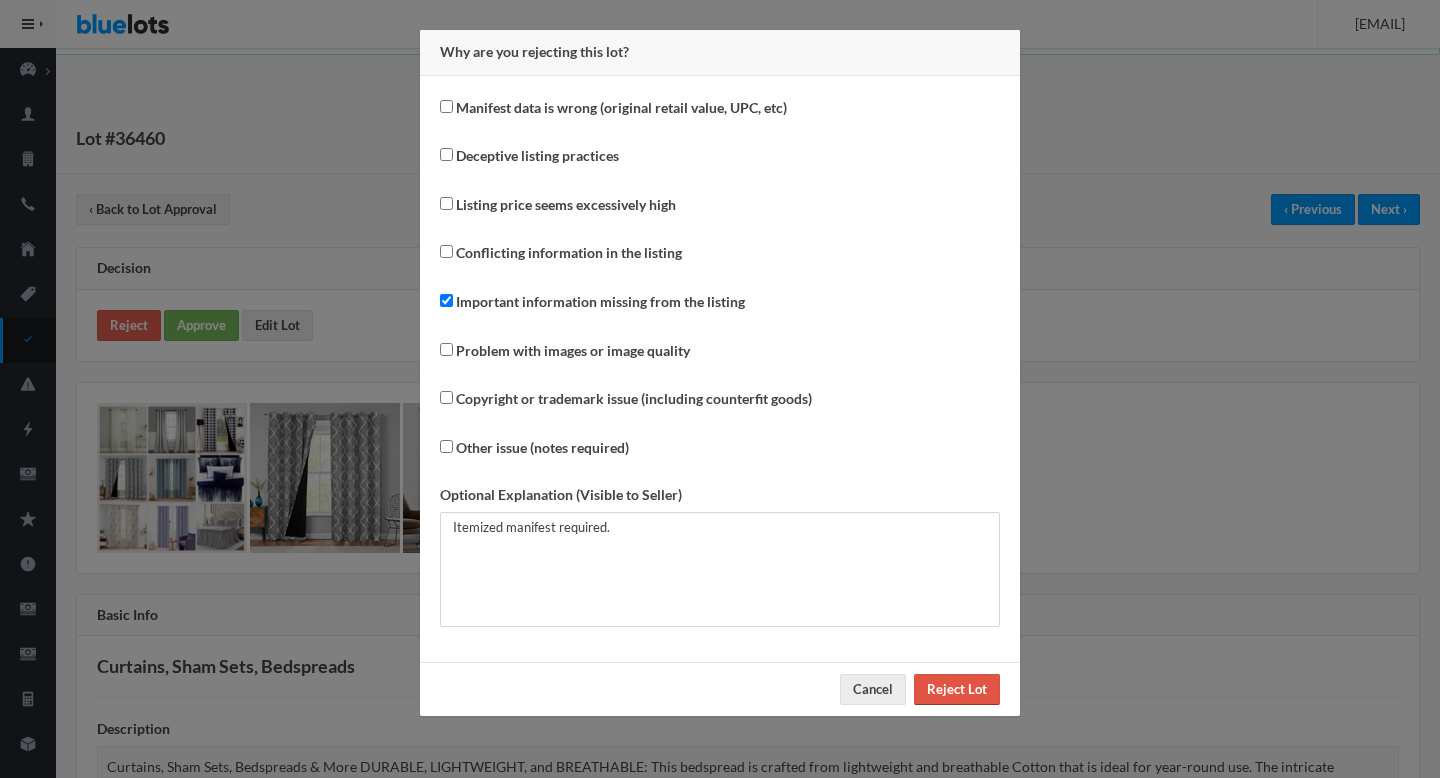 click on "Reject Lot" at bounding box center (957, 689) 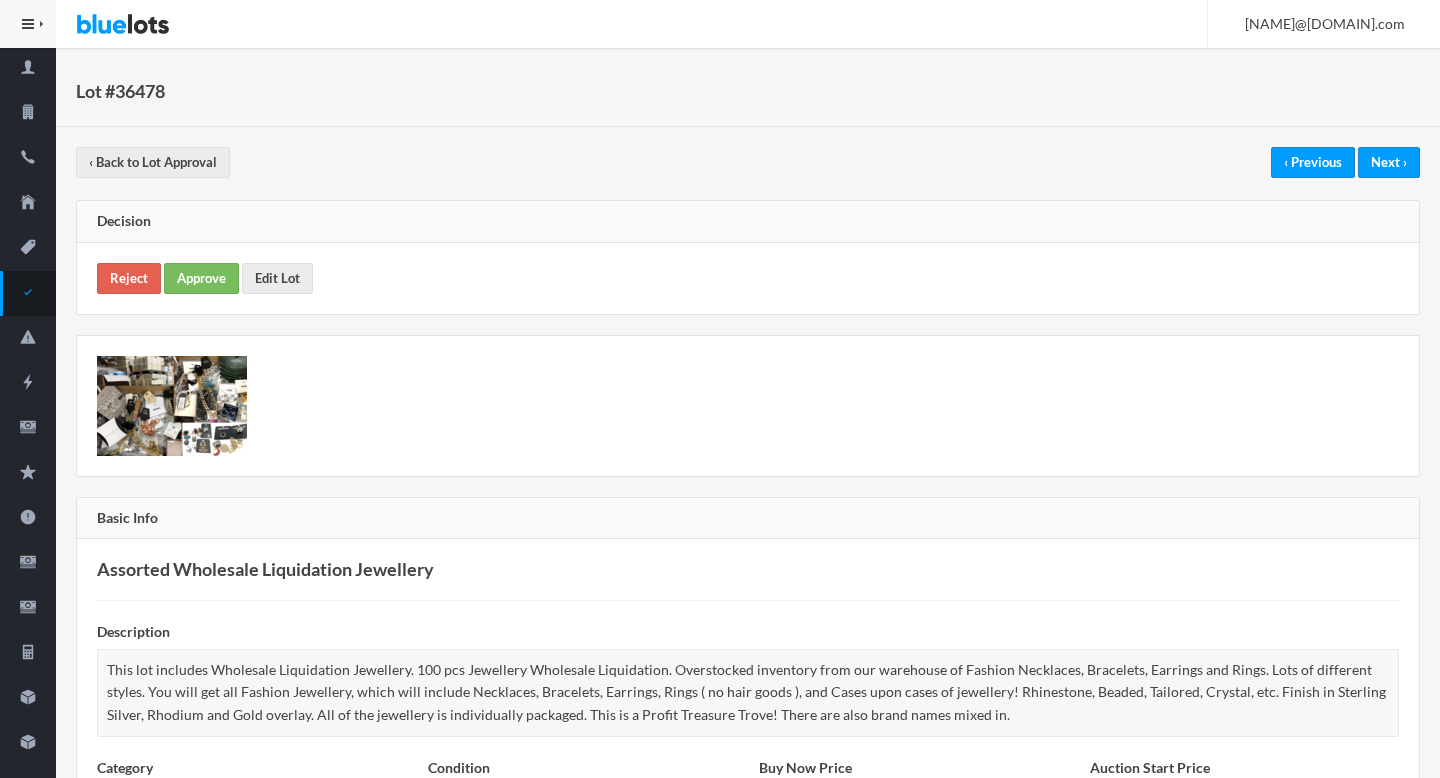 scroll, scrollTop: 0, scrollLeft: 0, axis: both 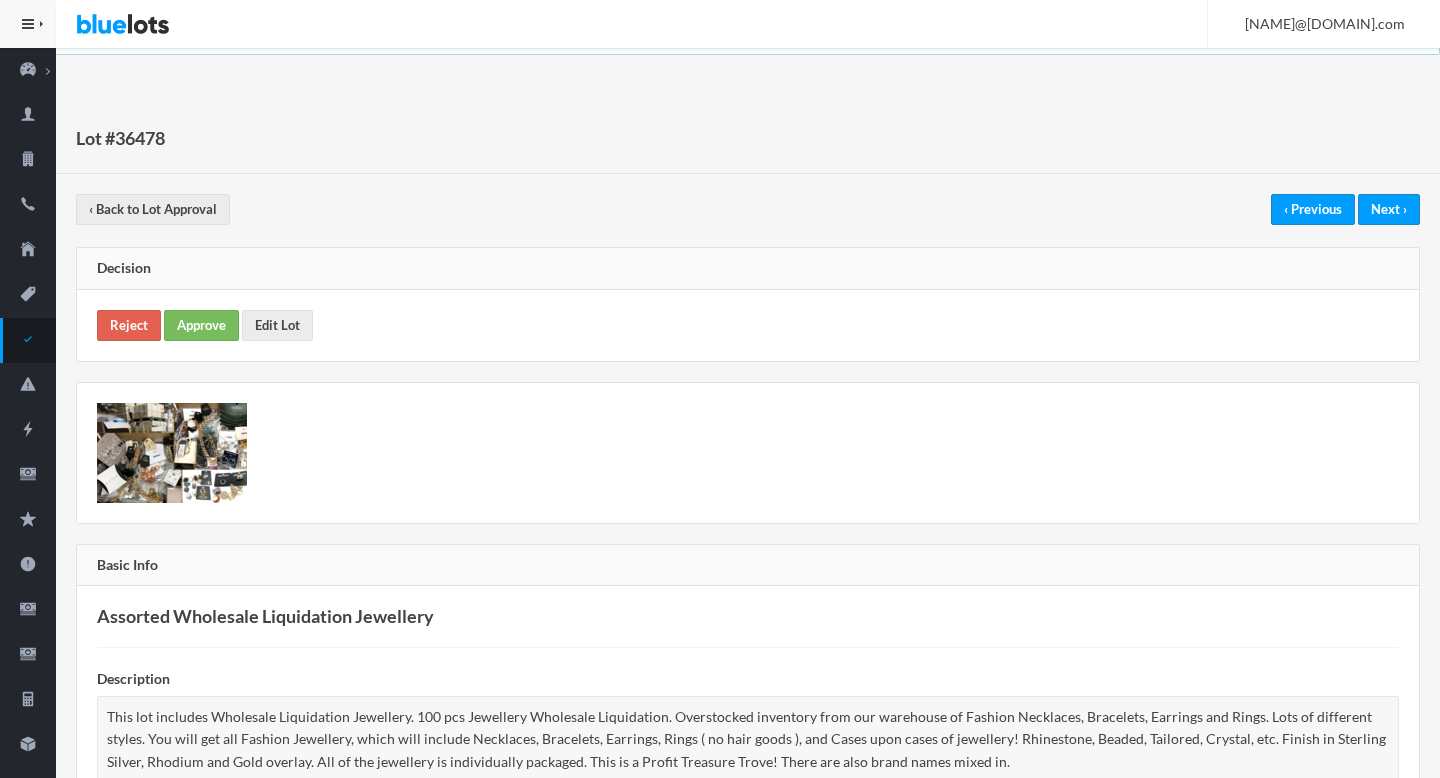 click on "Reject
Approve
Edit Lot" at bounding box center [748, 325] 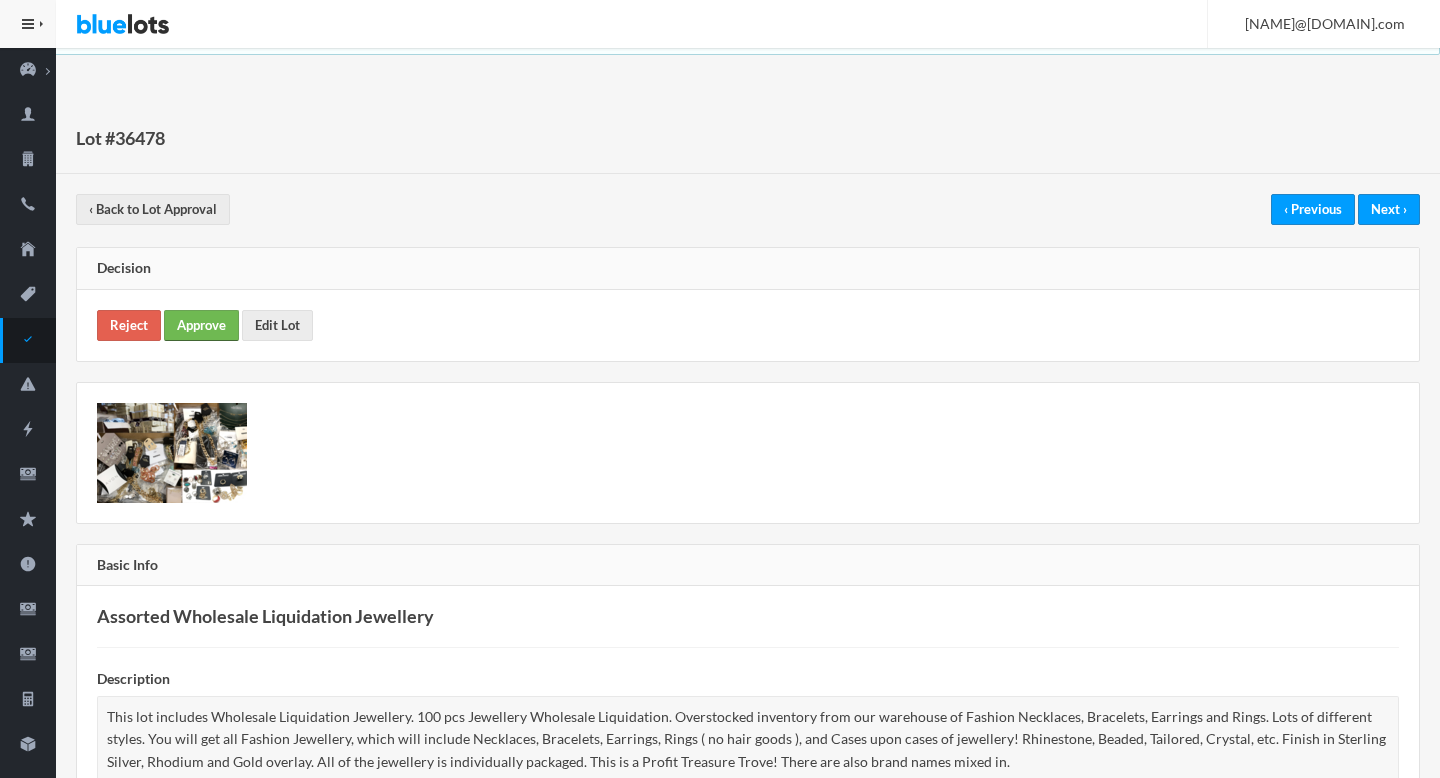 click on "Approve" at bounding box center [201, 325] 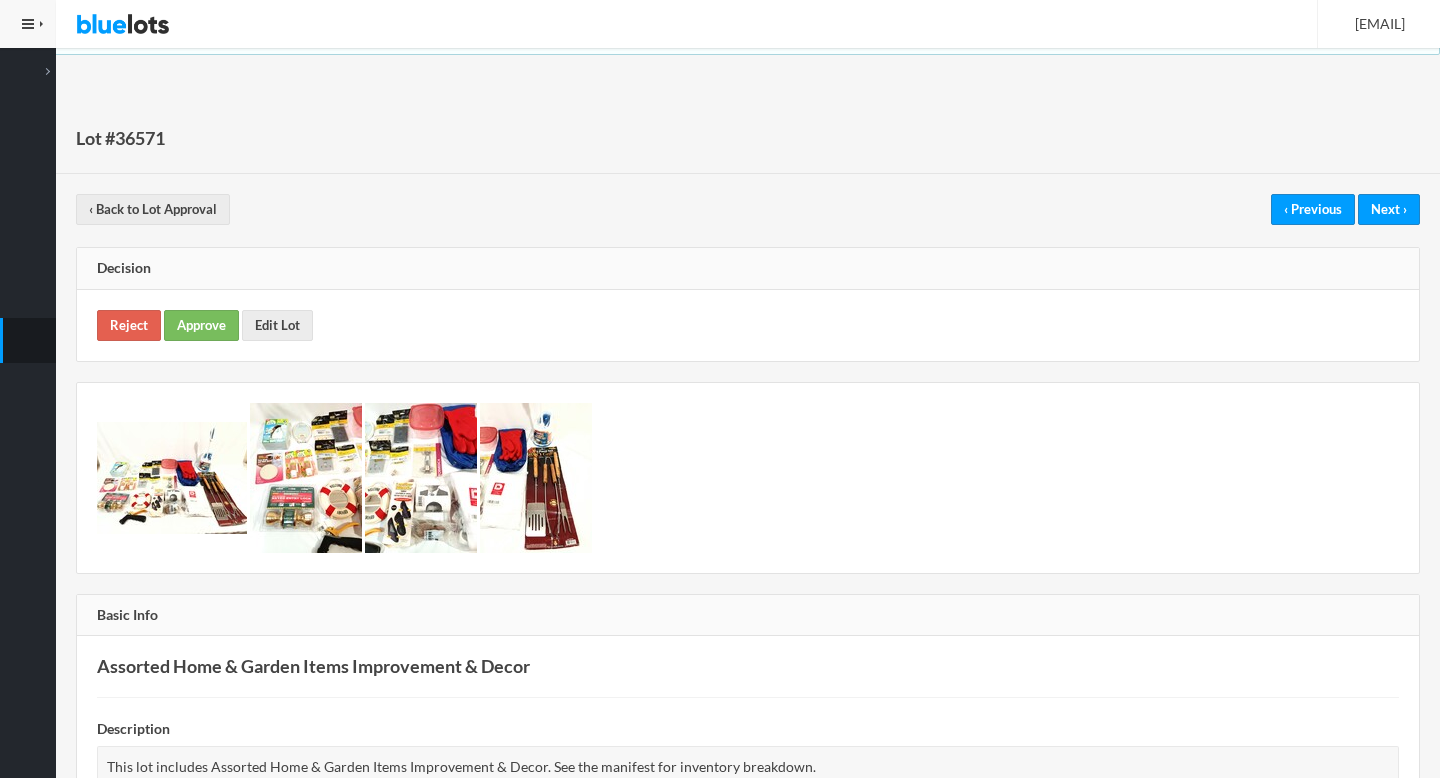 scroll, scrollTop: 0, scrollLeft: 0, axis: both 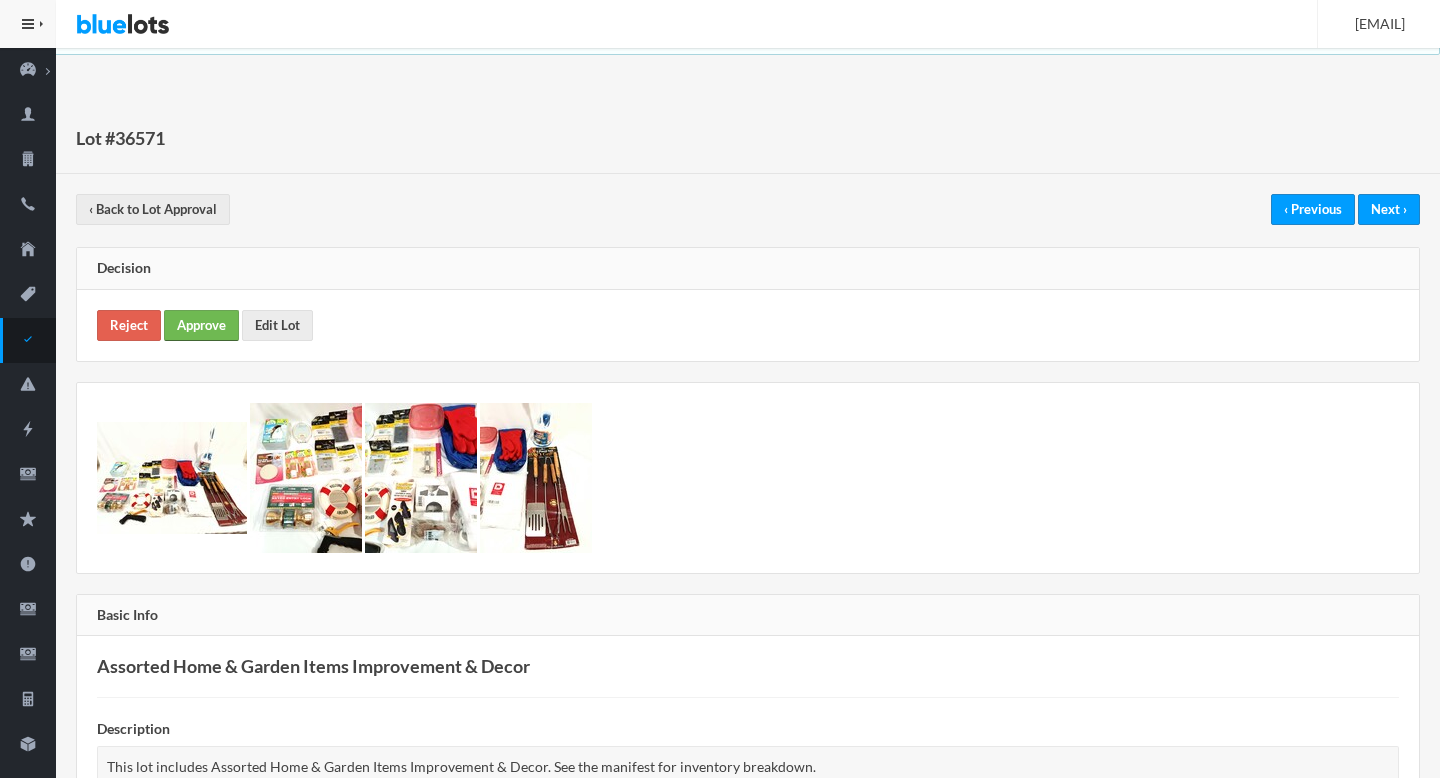click on "Approve" at bounding box center [201, 325] 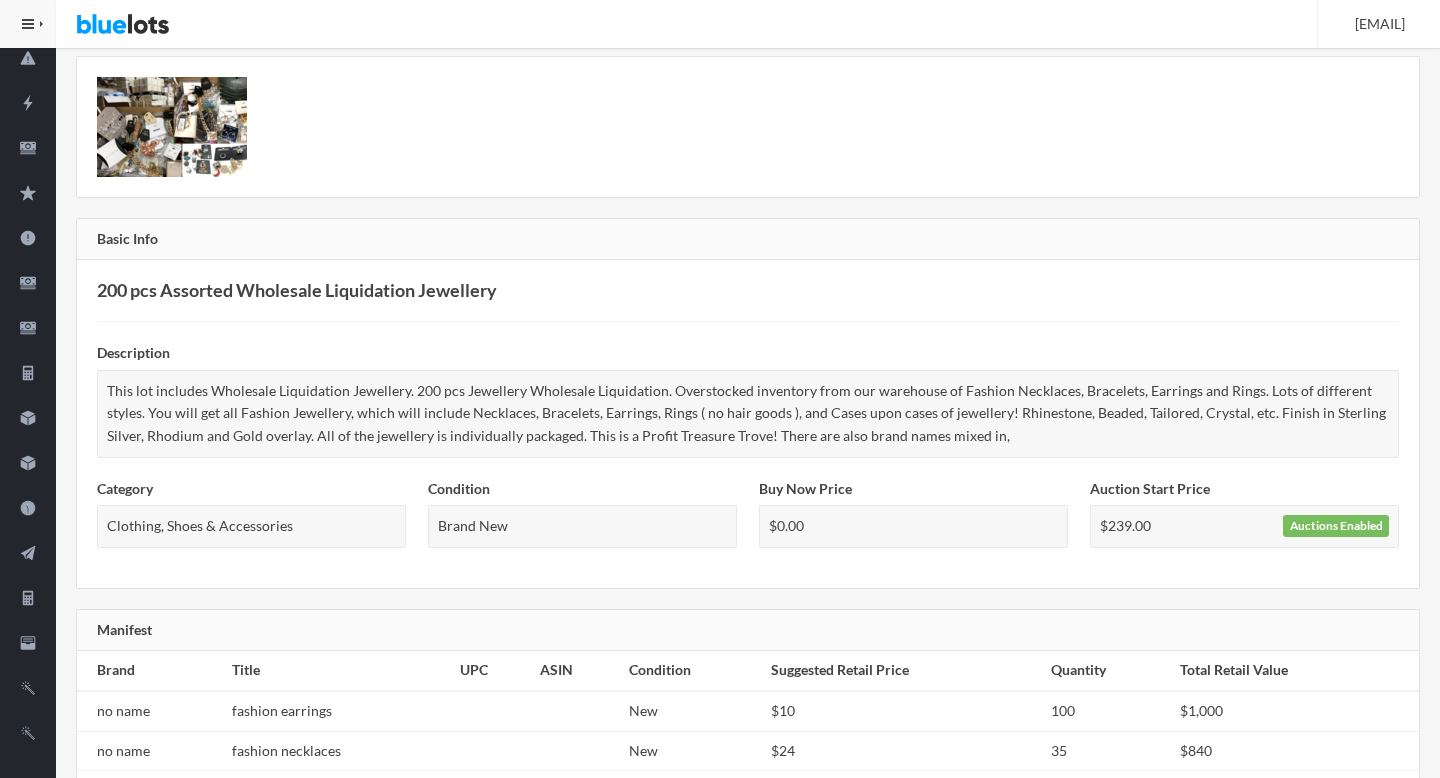 scroll, scrollTop: 0, scrollLeft: 0, axis: both 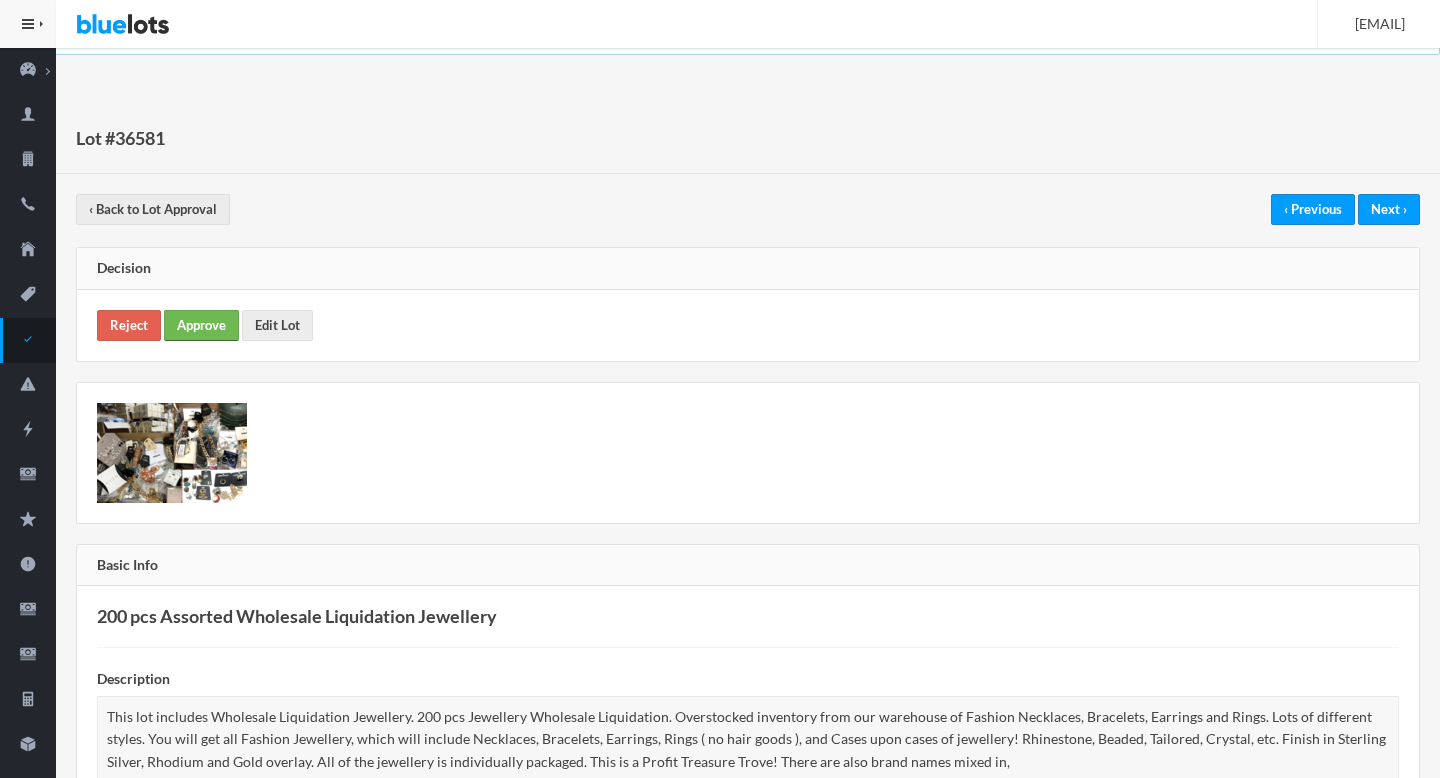 click on "Approve" at bounding box center (201, 325) 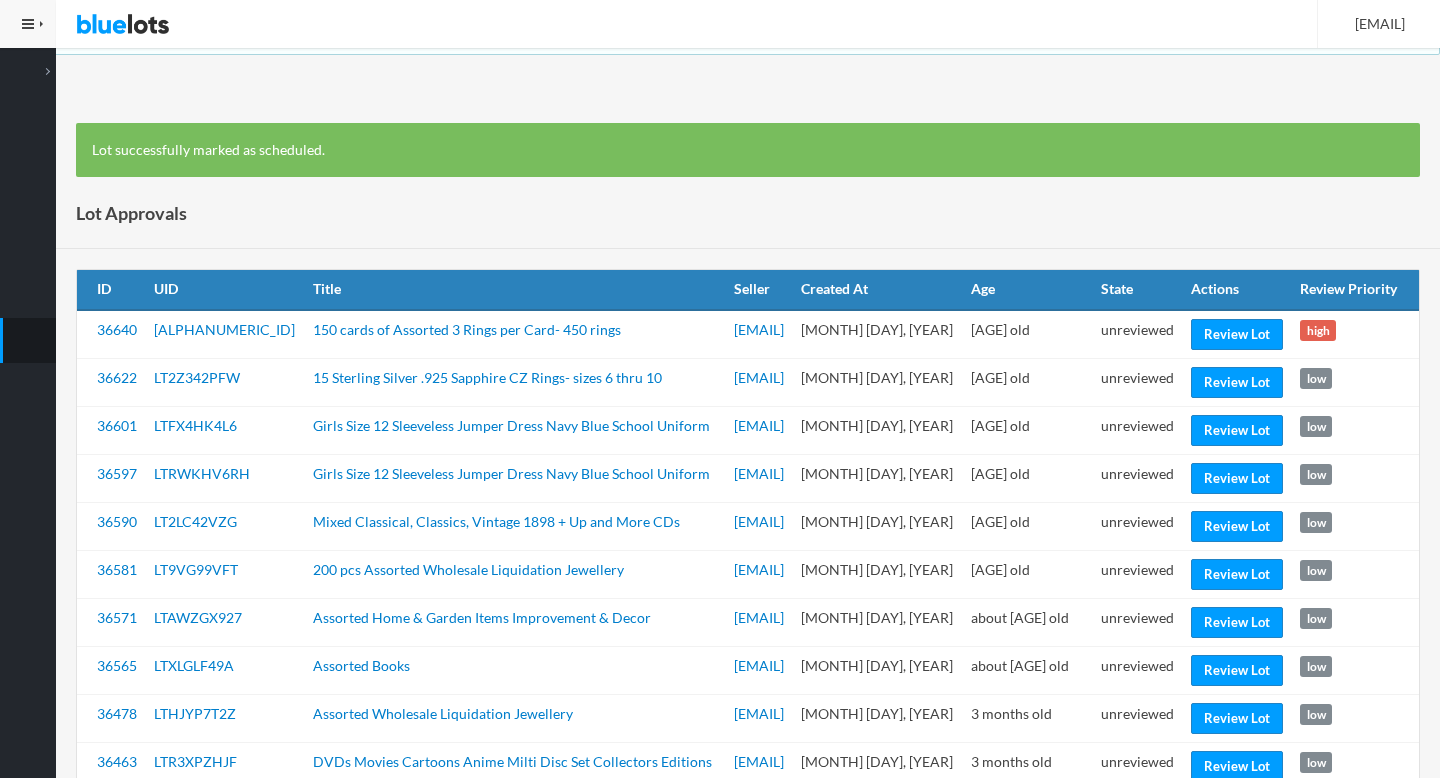 scroll, scrollTop: 0, scrollLeft: 0, axis: both 